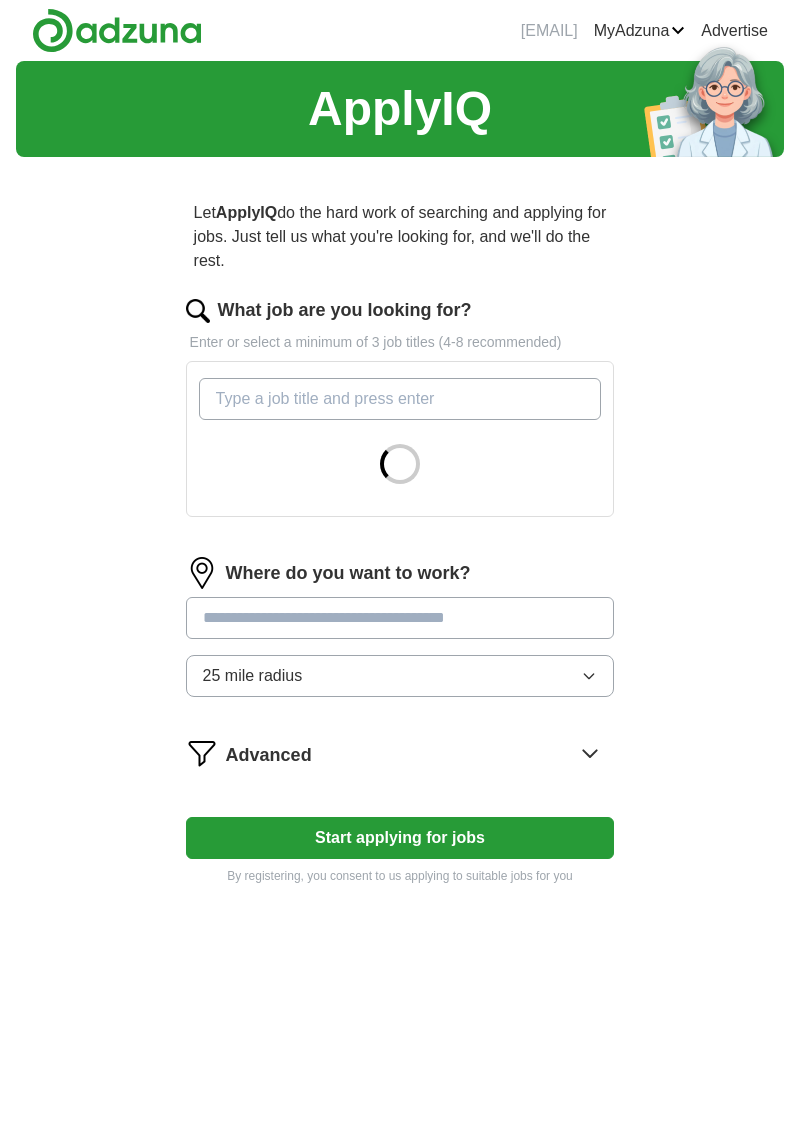 scroll, scrollTop: 0, scrollLeft: 0, axis: both 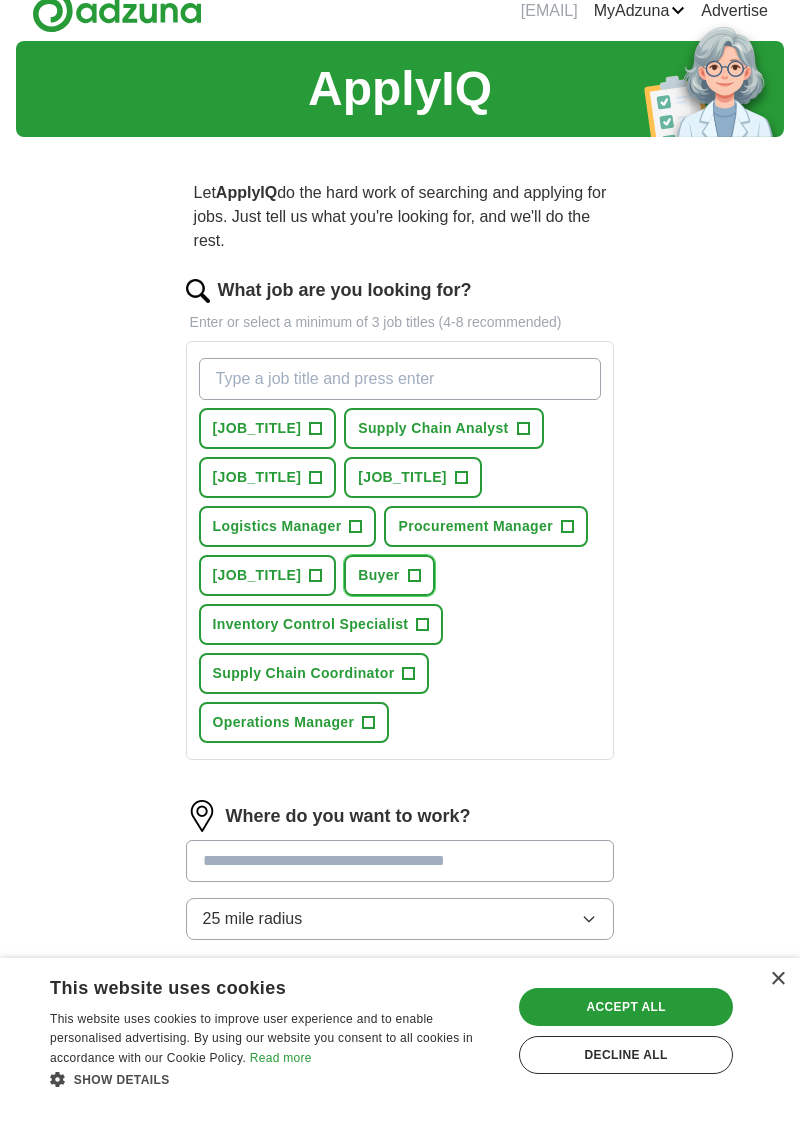 click on "[JOB_TITLE] +" at bounding box center (389, 595) 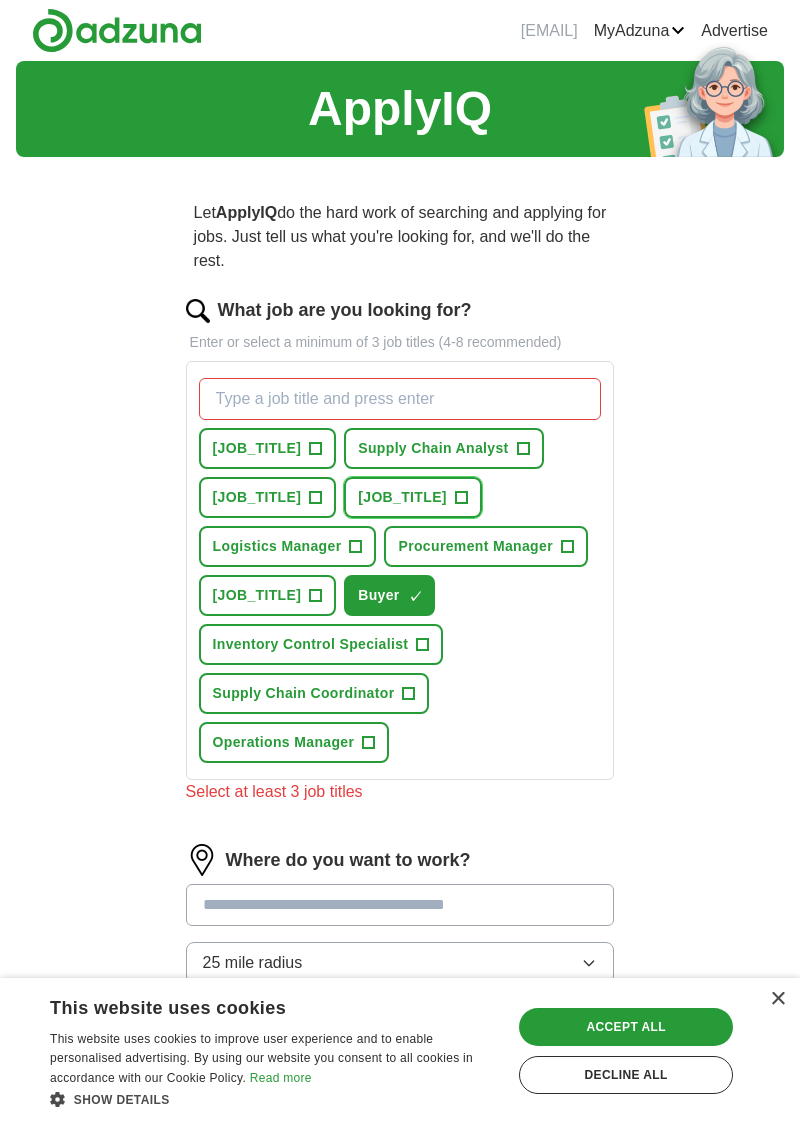 click on "[JOB_TITLE]" at bounding box center [402, 497] 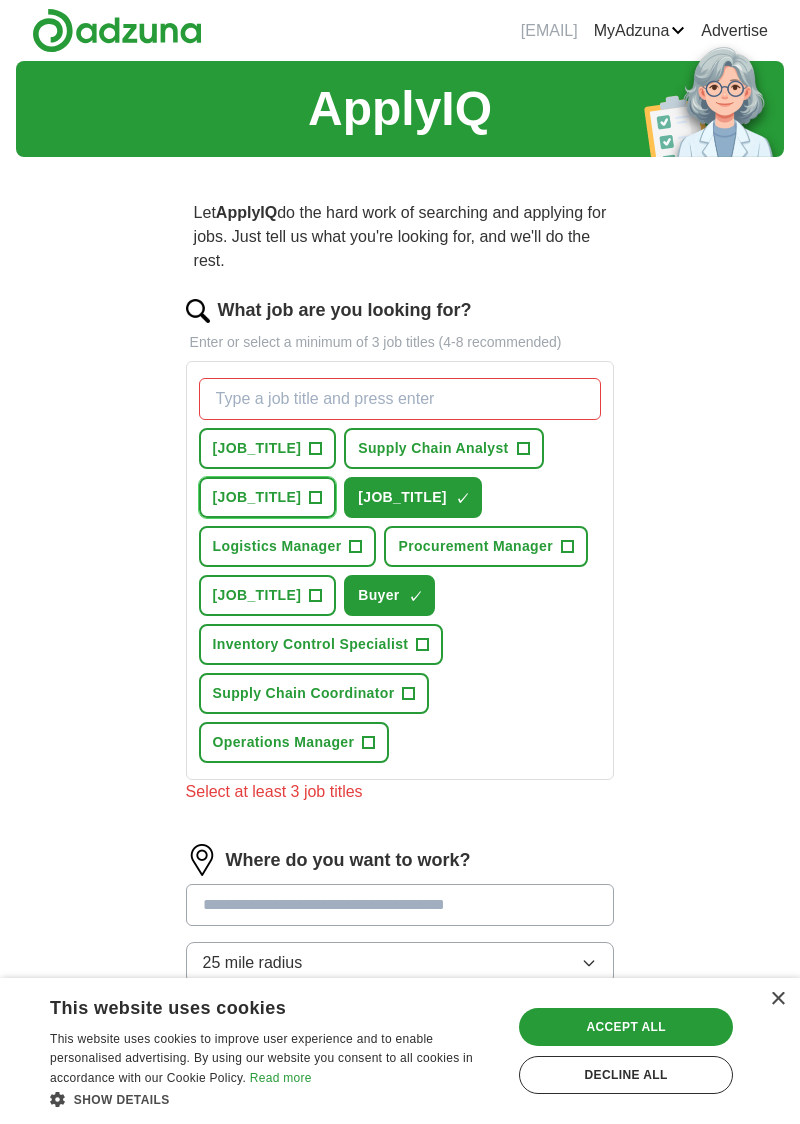 click on "[JOB_TITLE]" at bounding box center (257, 497) 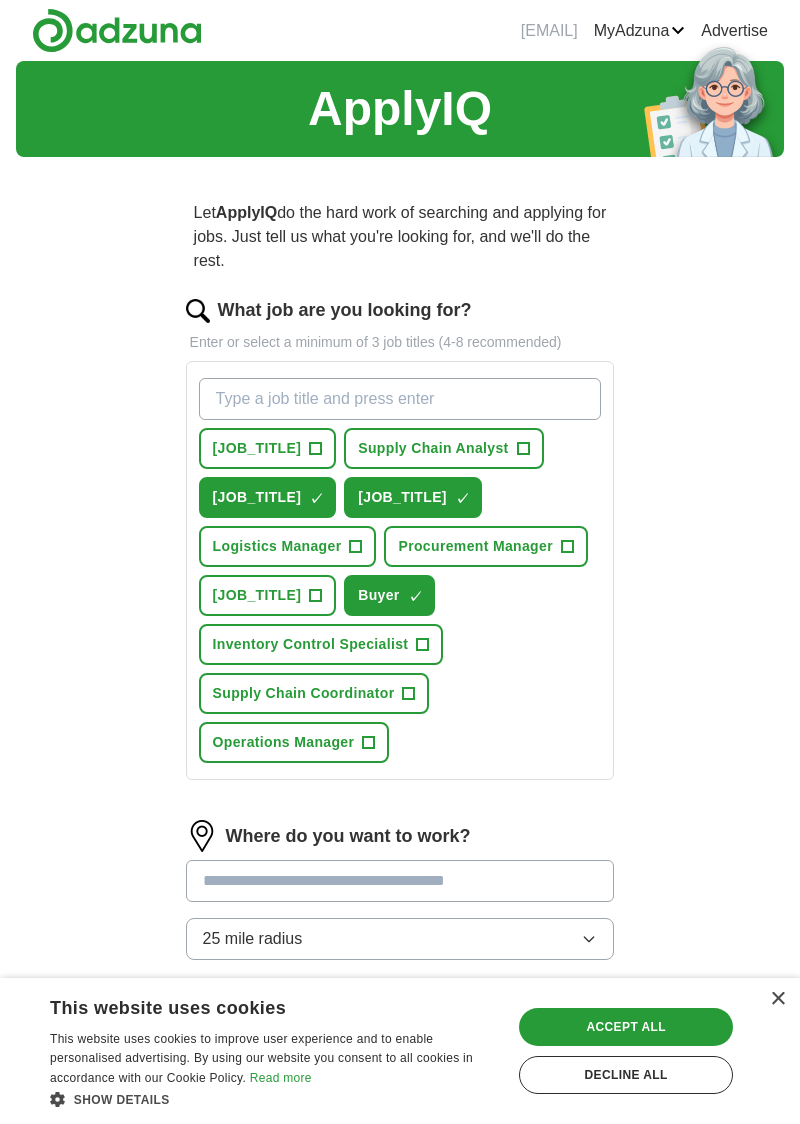 click at bounding box center [400, 881] 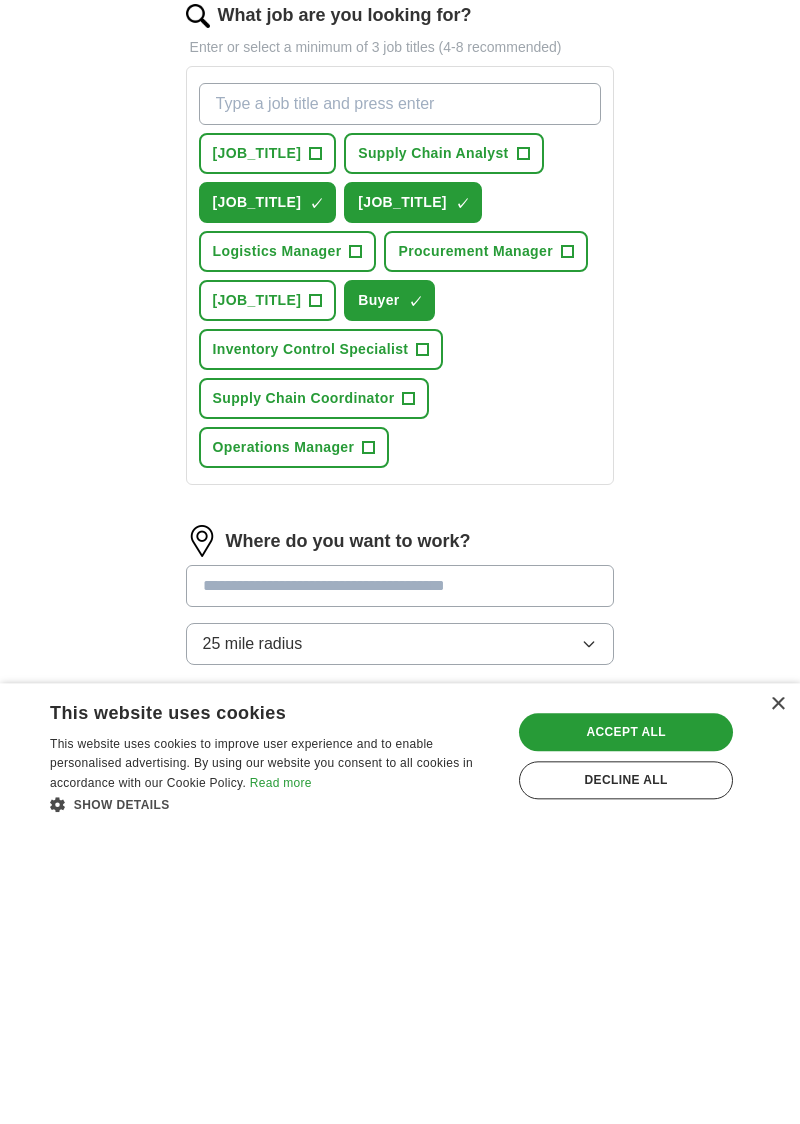 scroll, scrollTop: 93, scrollLeft: 0, axis: vertical 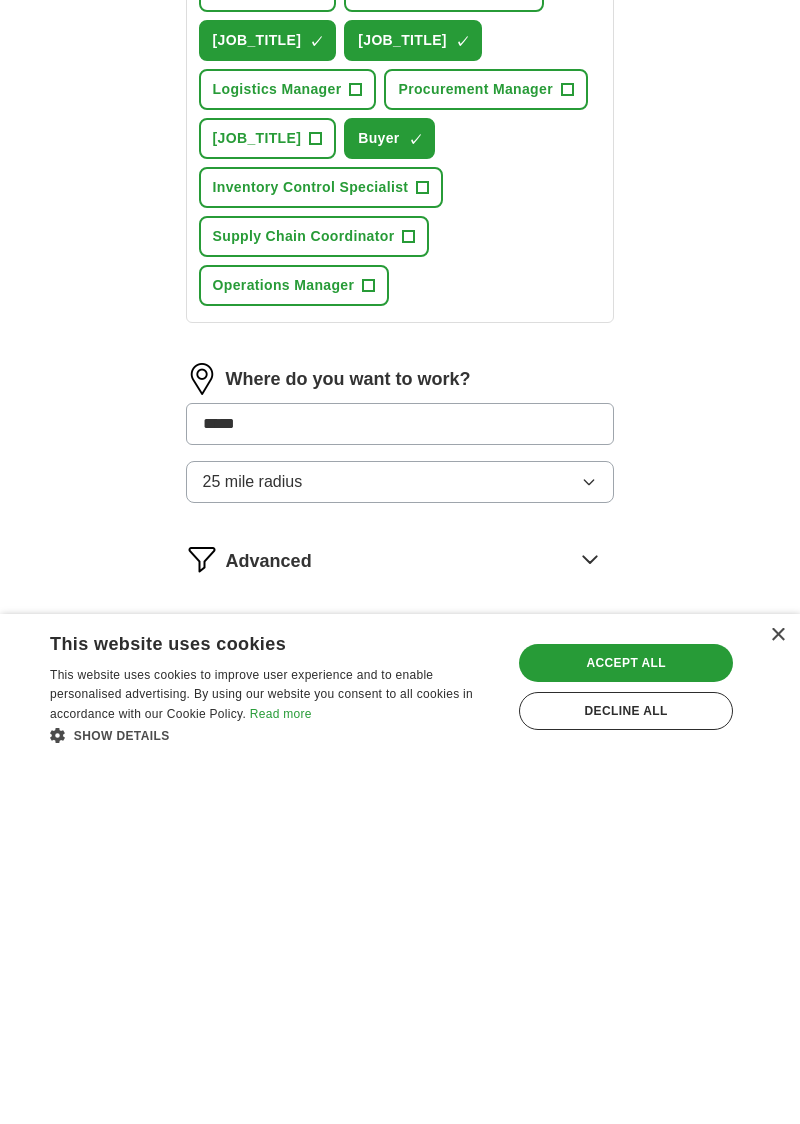 click on "Where do you want to work? ***** 25 mile radius" at bounding box center (400, 805) 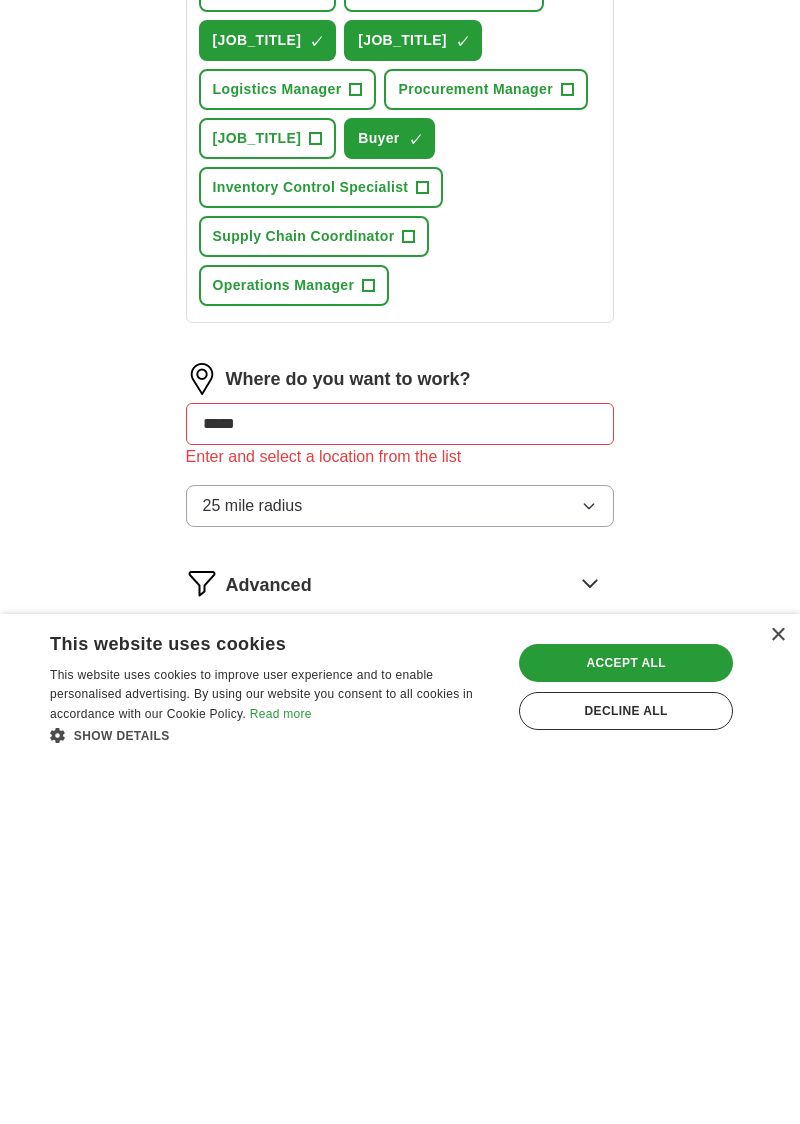 scroll, scrollTop: 93, scrollLeft: 0, axis: vertical 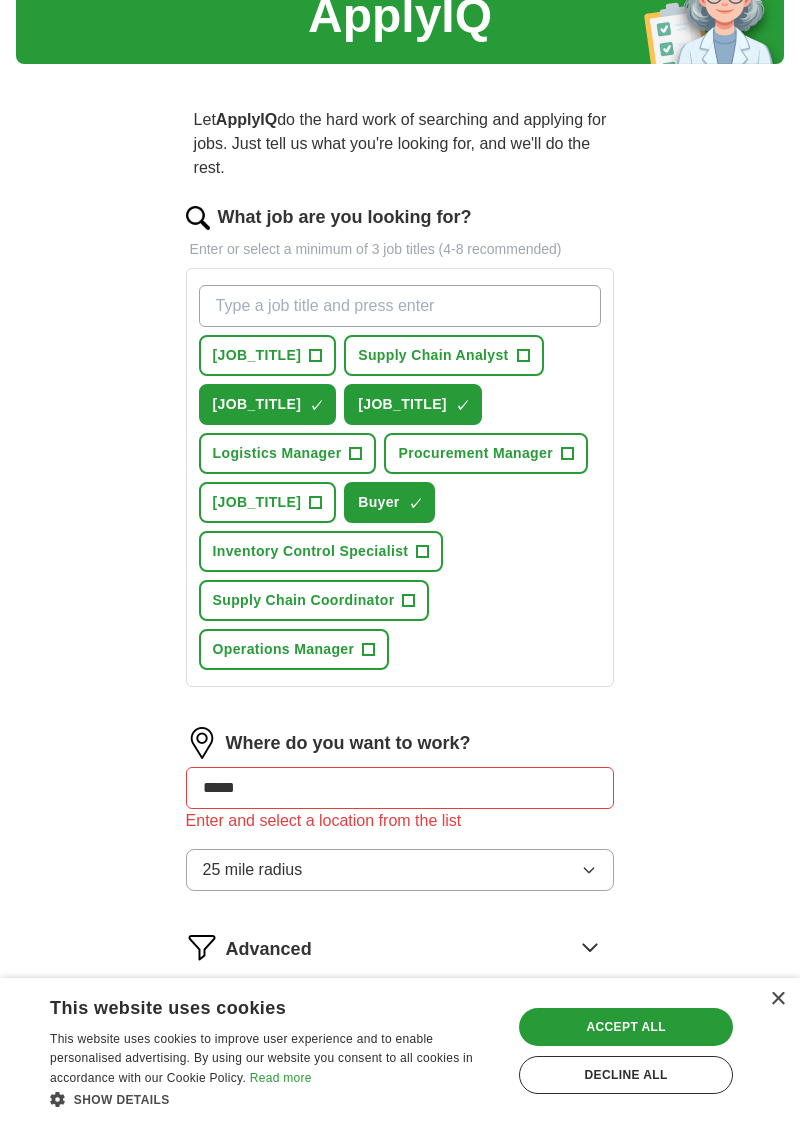 click on "25 mile radius" at bounding box center [400, 870] 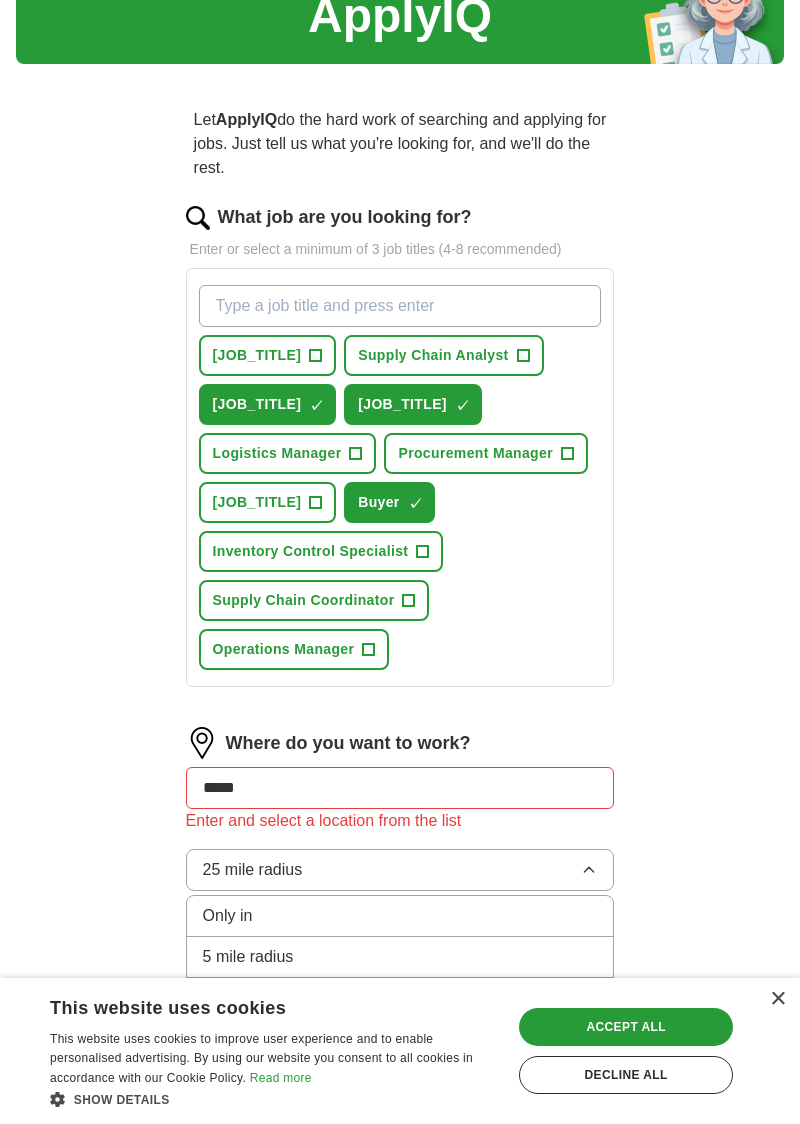 click on "10 mile radius" at bounding box center [400, 998] 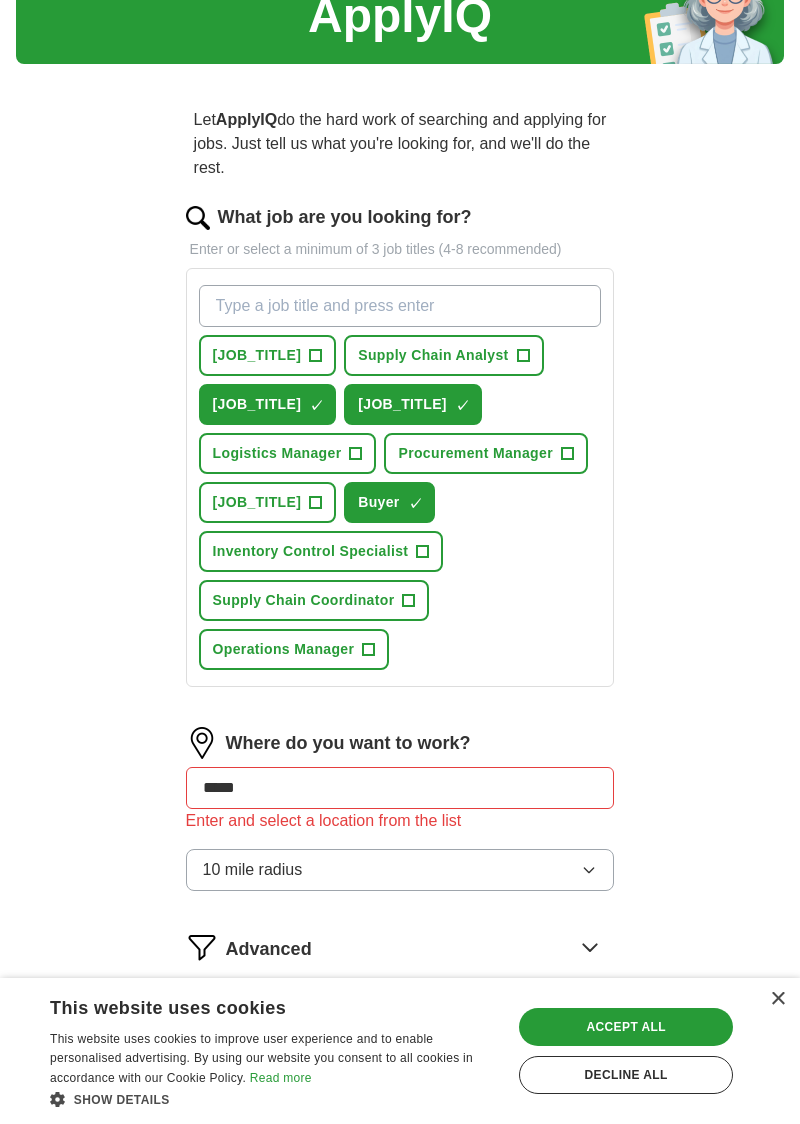 click on "*****" at bounding box center [400, 788] 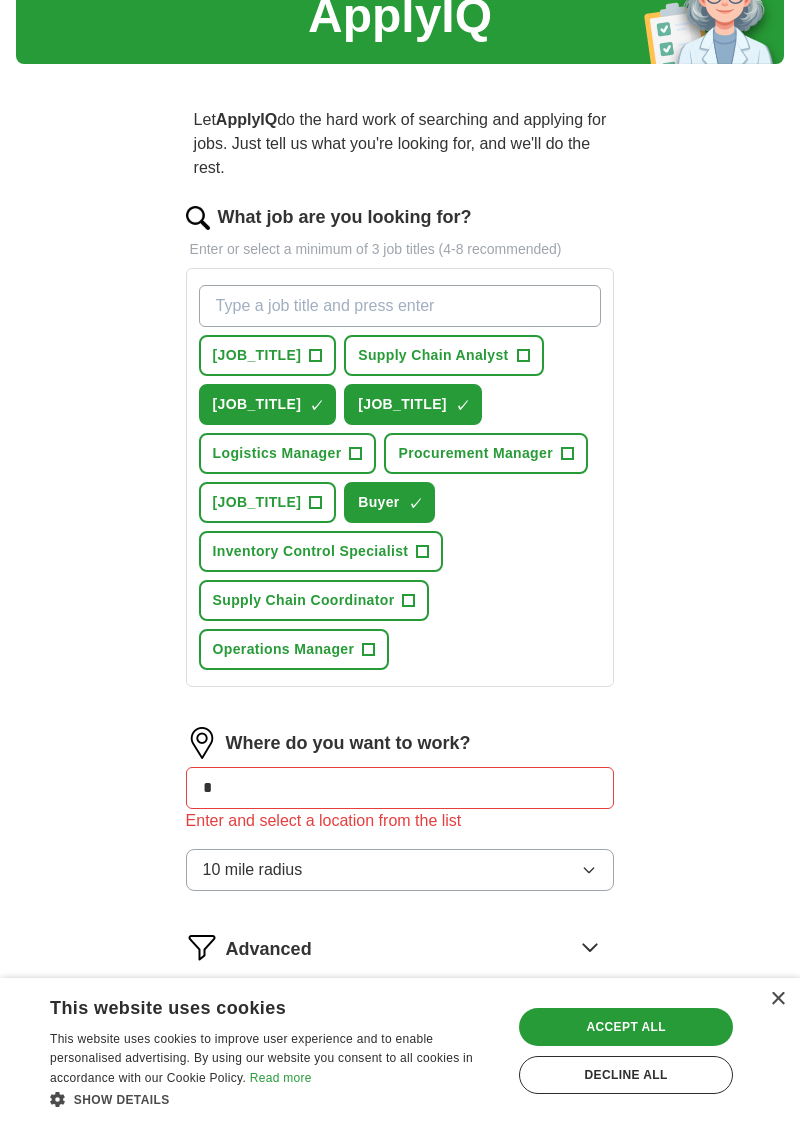 type on "*" 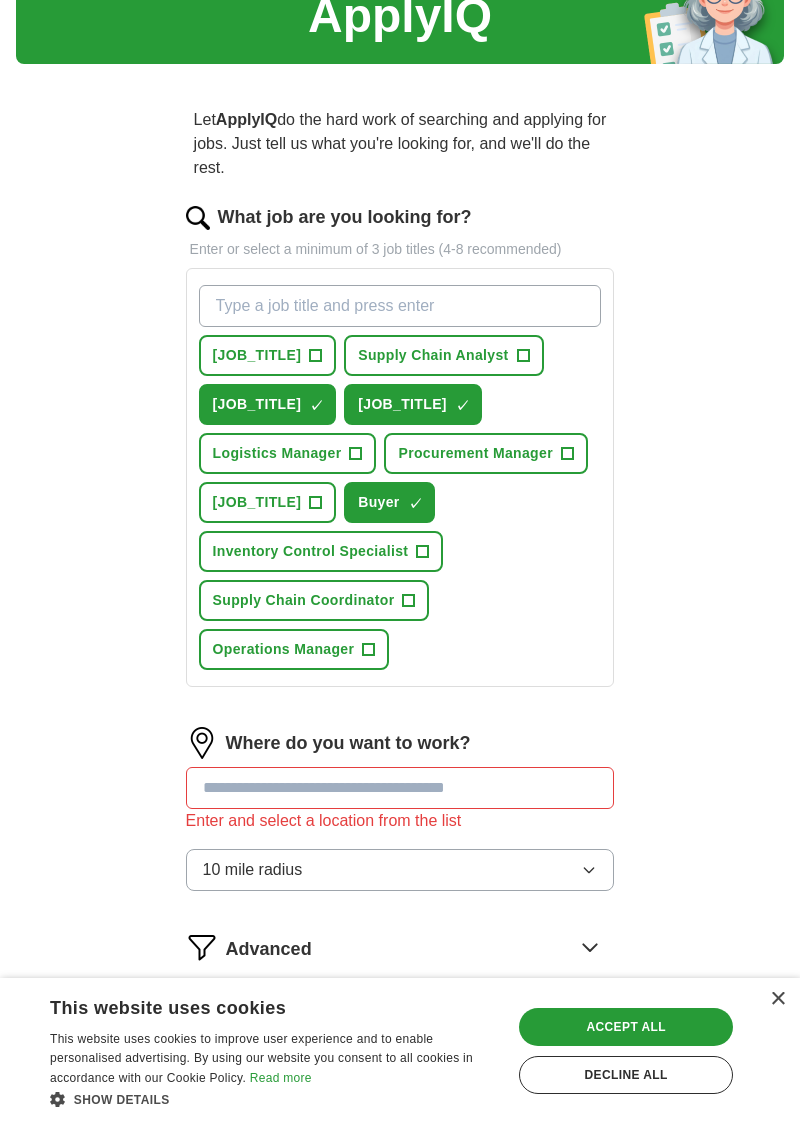 click on "What job are you looking for? Enter or select a minimum of 3 job titles (4-8 recommended) [JOB_TITLE] + [JOB_TITLE] + [JOB_TITLE] ✓ × [JOB_TITLE] ✓ × [JOB_TITLE] + [JOB_TITLE] + [JOB_TITLE] + [JOB_TITLE] ✓ × [JOB_TITLE] + [JOB_TITLE] + [JOB_TITLE] + Where do you want to work? Enter and select a location from the list 10 mile radius Advanced Start applying for jobs By registering, you consent to us applying to suitable jobs for you" at bounding box center (400, 641) 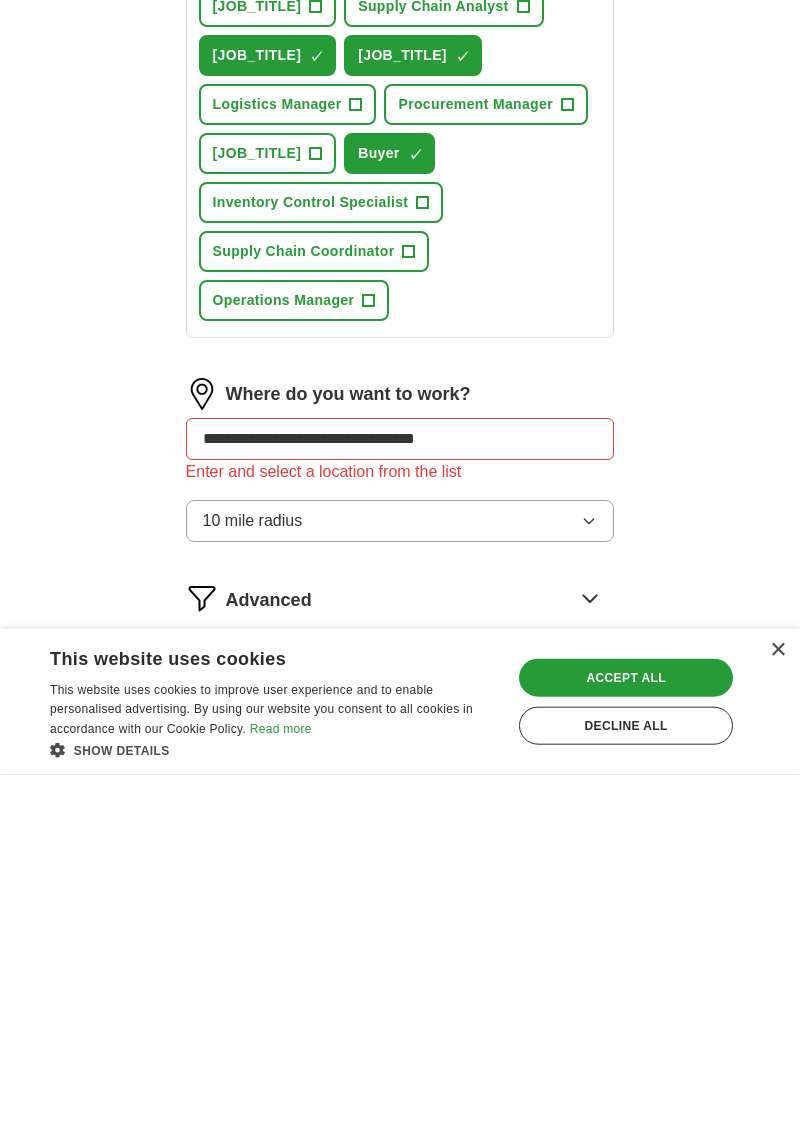 scroll, scrollTop: 93, scrollLeft: 0, axis: vertical 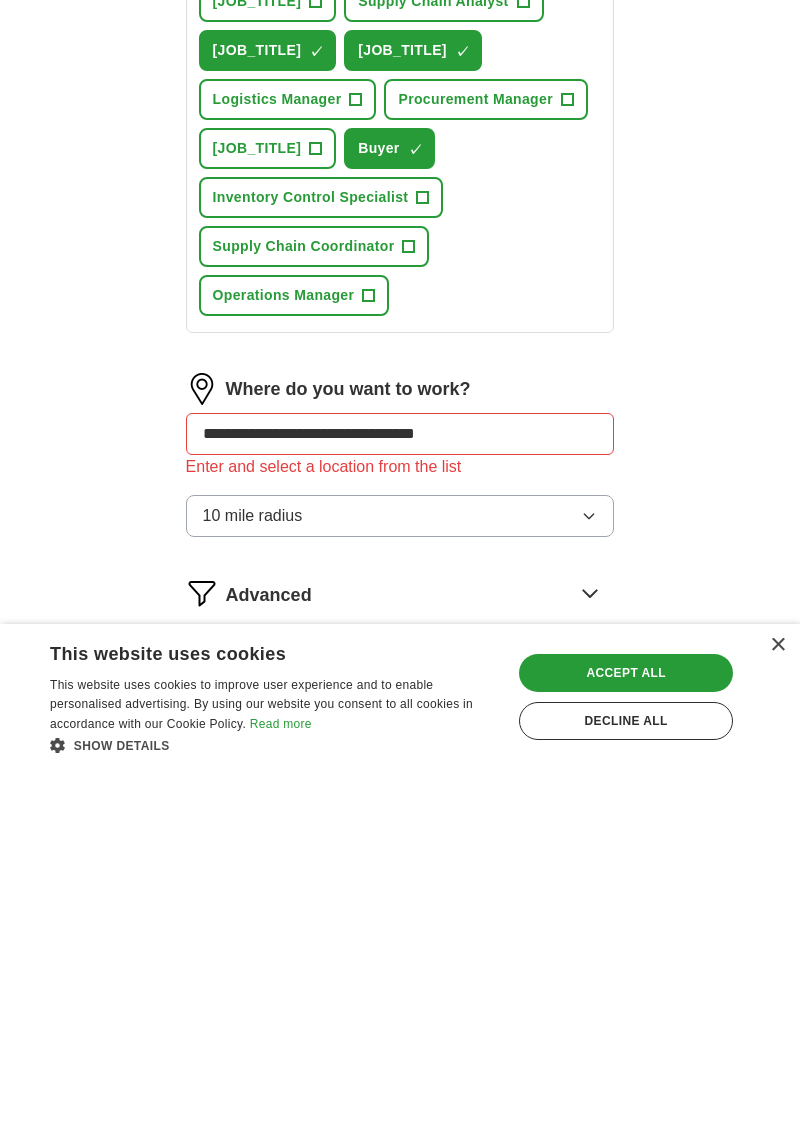 click on "10 mile radius" at bounding box center (400, 870) 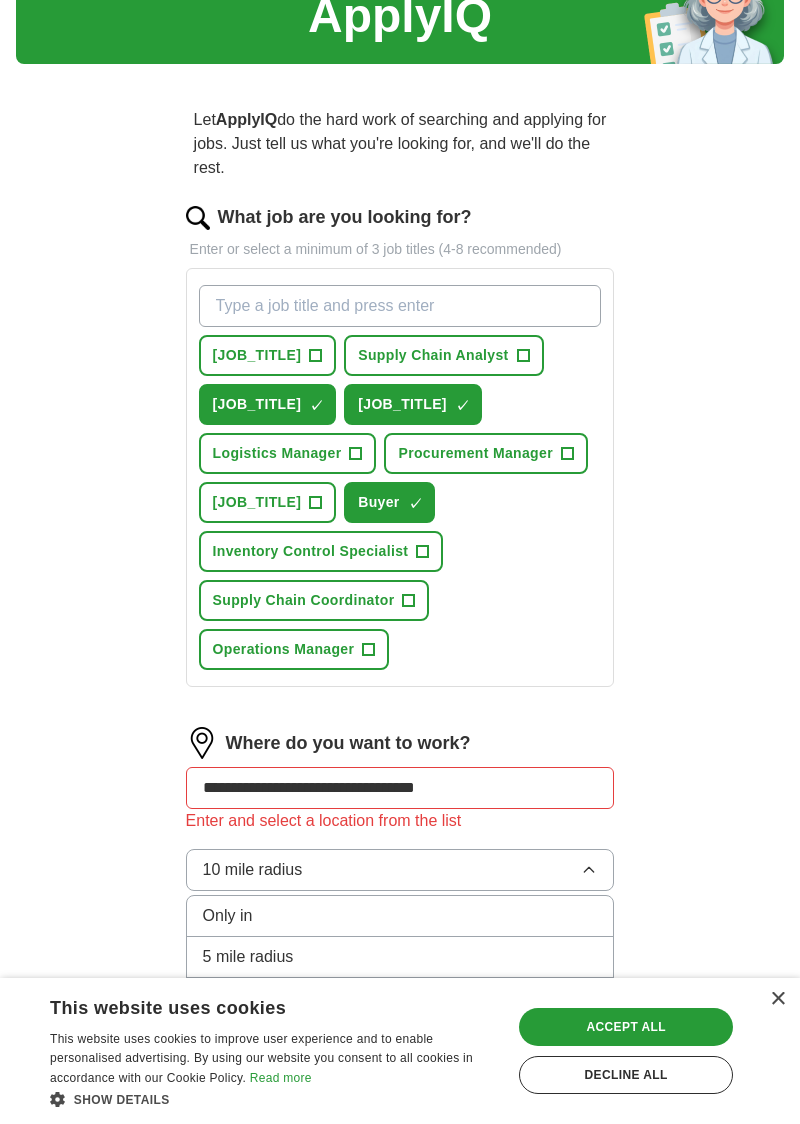 click on "25 mile radius" at bounding box center (400, 1042) 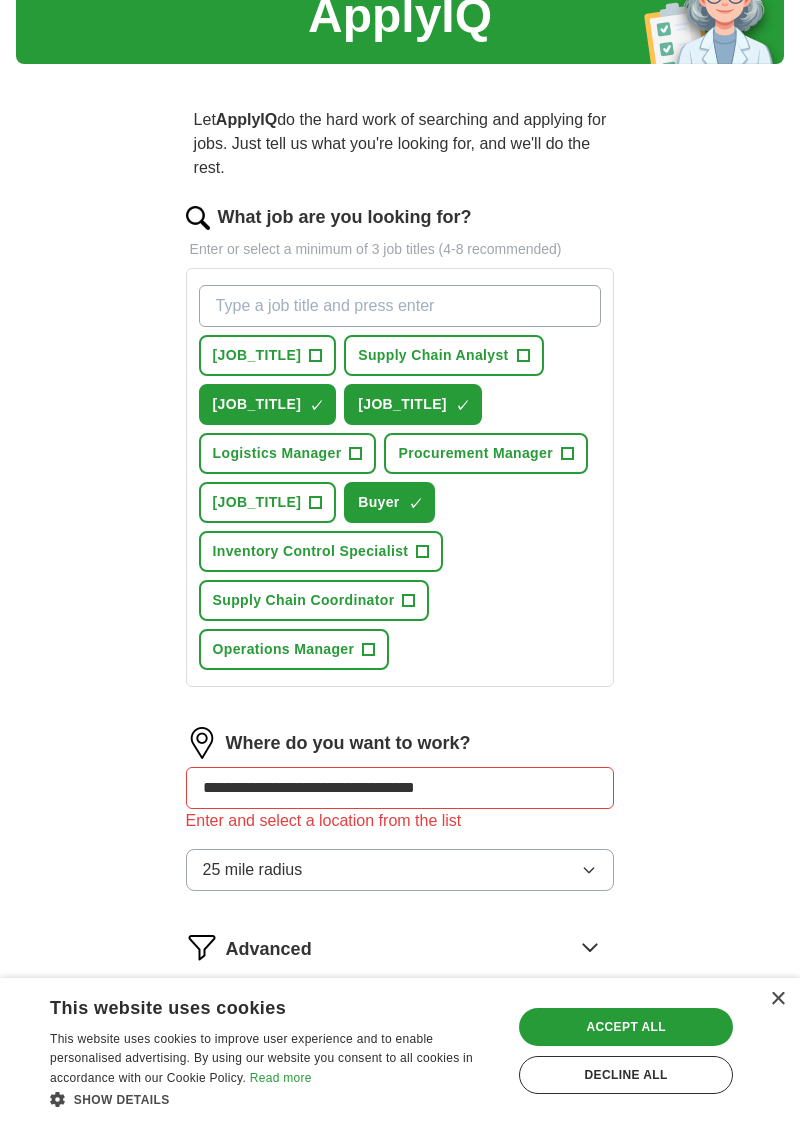 click on "Accept all" at bounding box center [626, 1027] 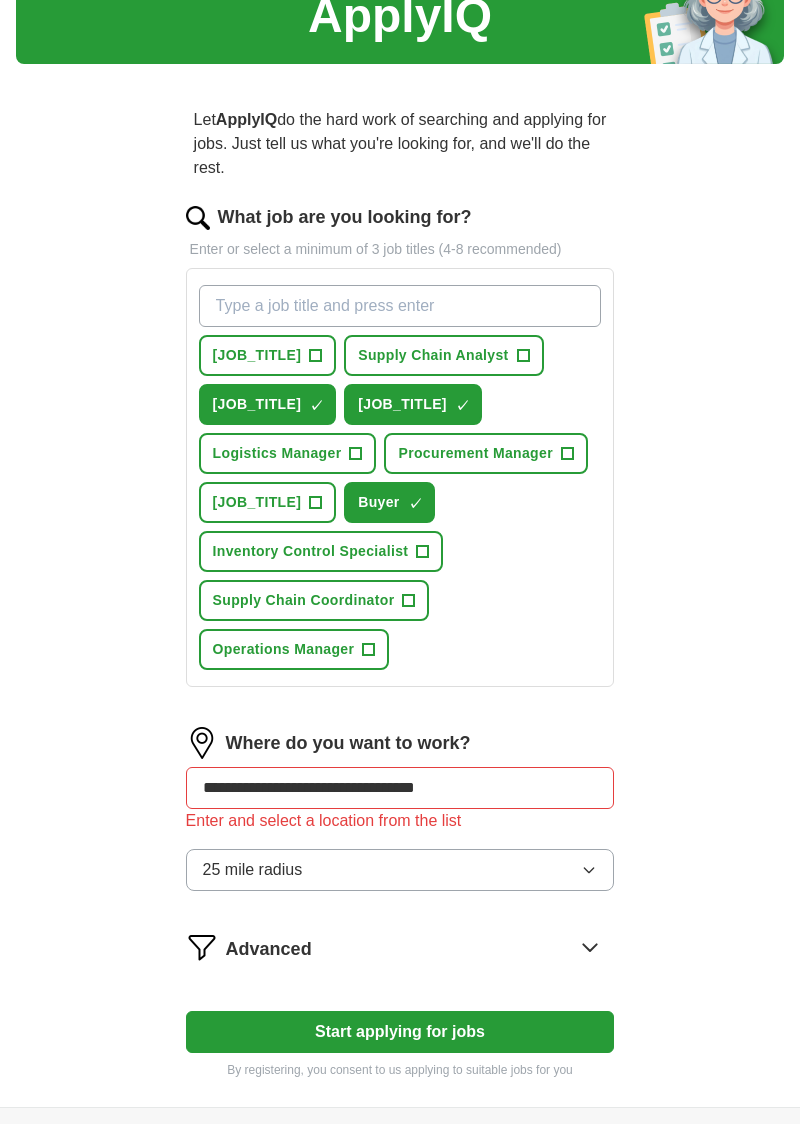 click on "Start applying for jobs" at bounding box center [400, 1032] 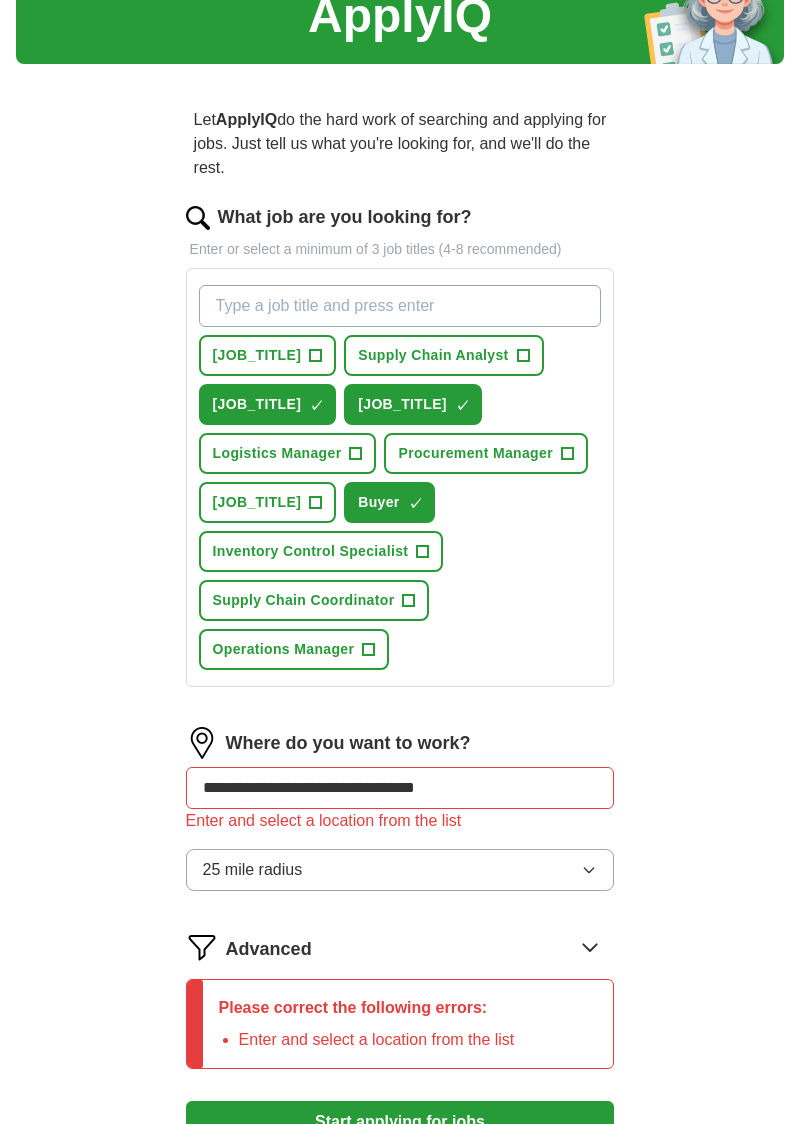 click on "**********" at bounding box center (400, 788) 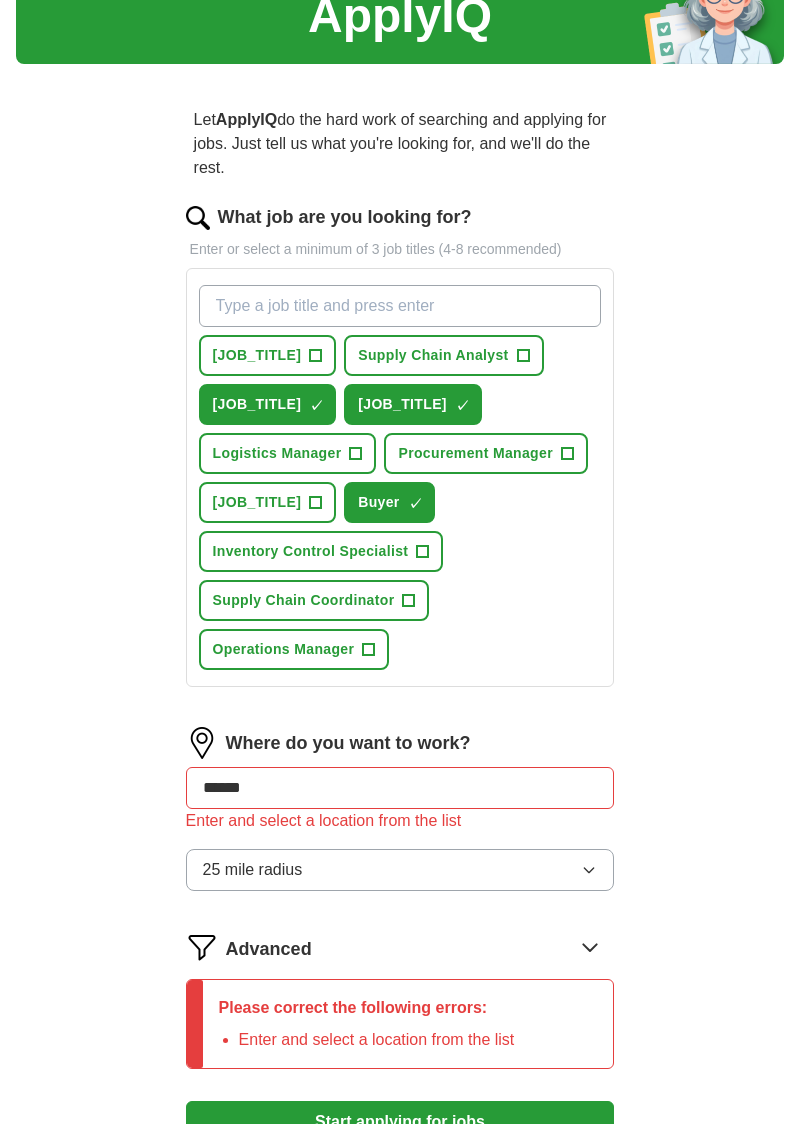 type on "*****" 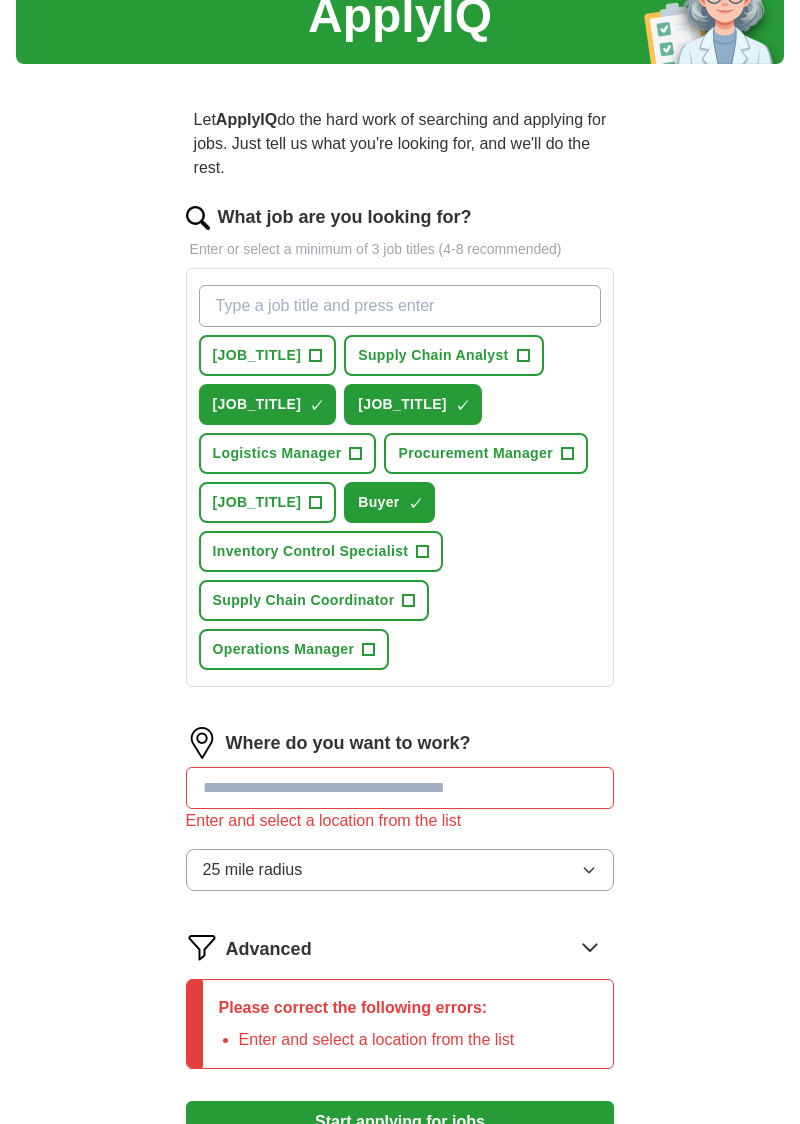 click at bounding box center (202, 743) 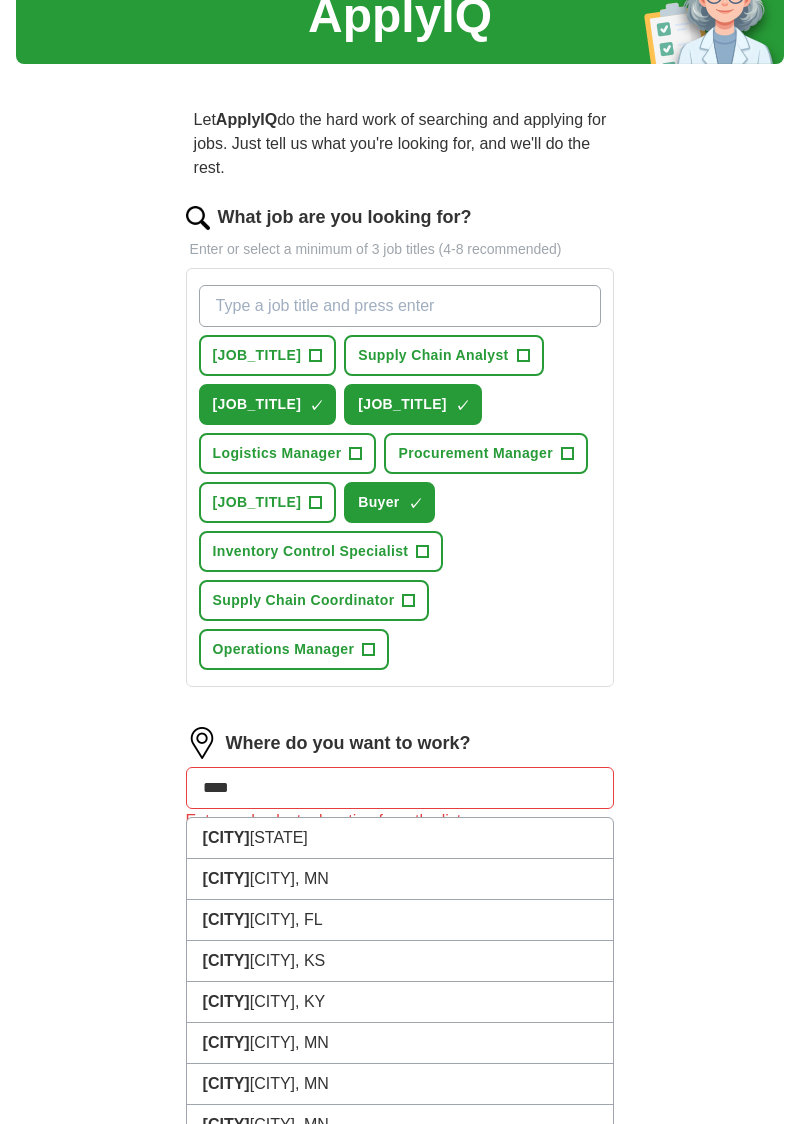 type on "*****" 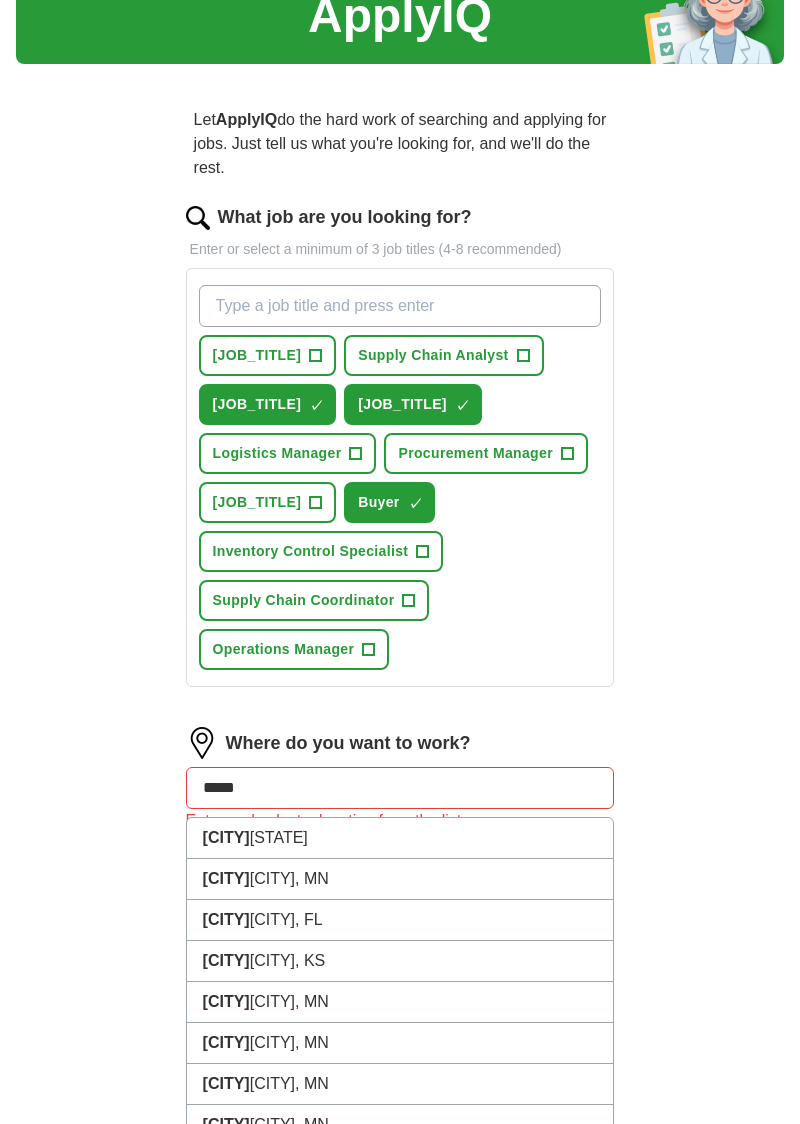 click on "[STATE]" at bounding box center [400, 838] 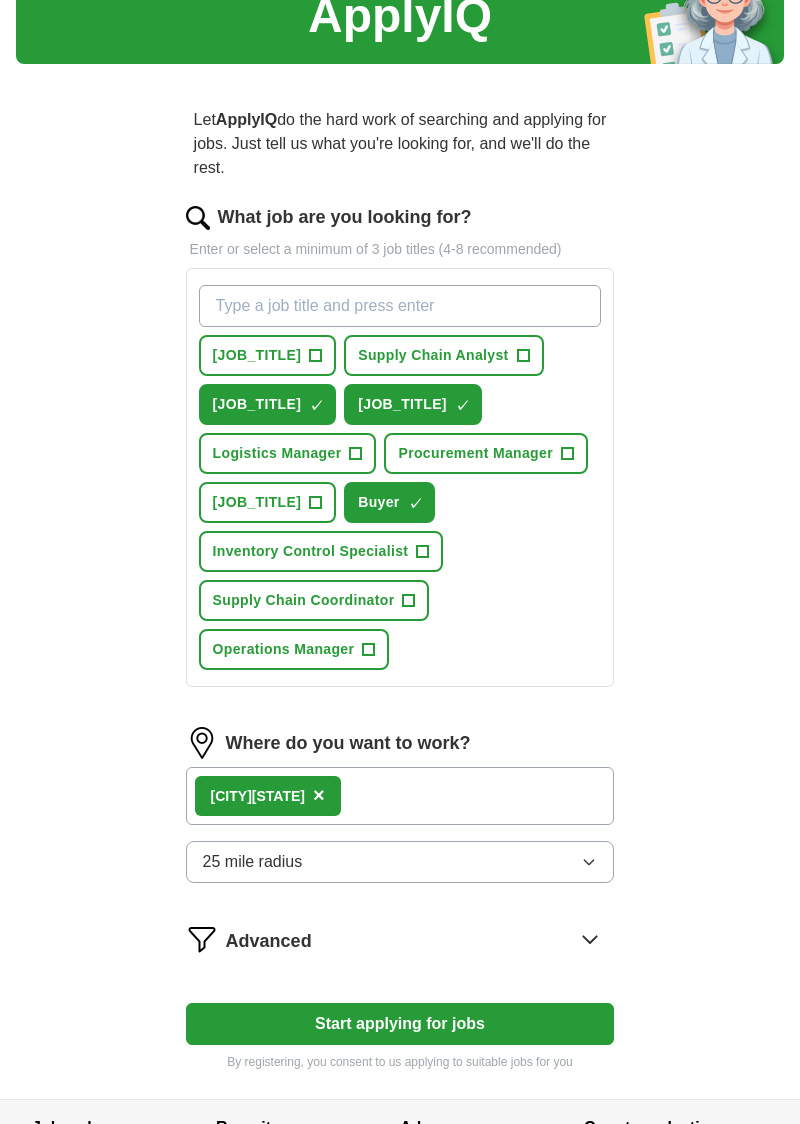 click on "Start applying for jobs" at bounding box center [400, 1024] 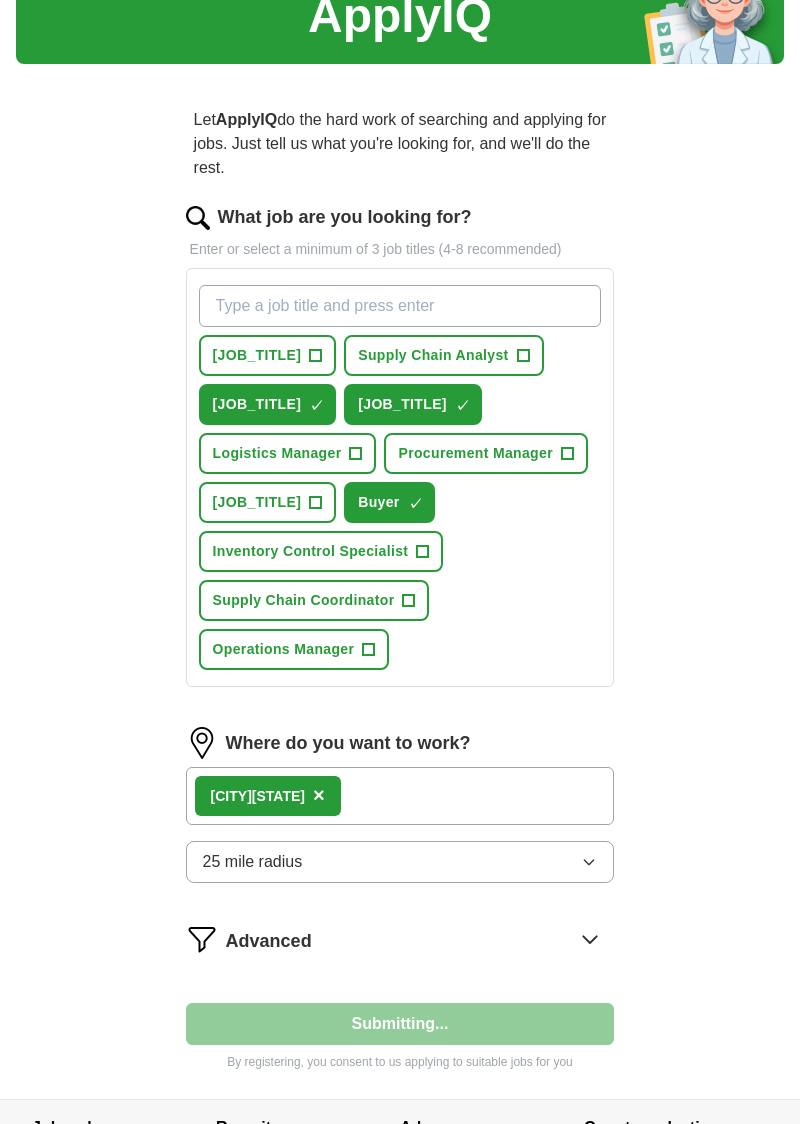 select on "**" 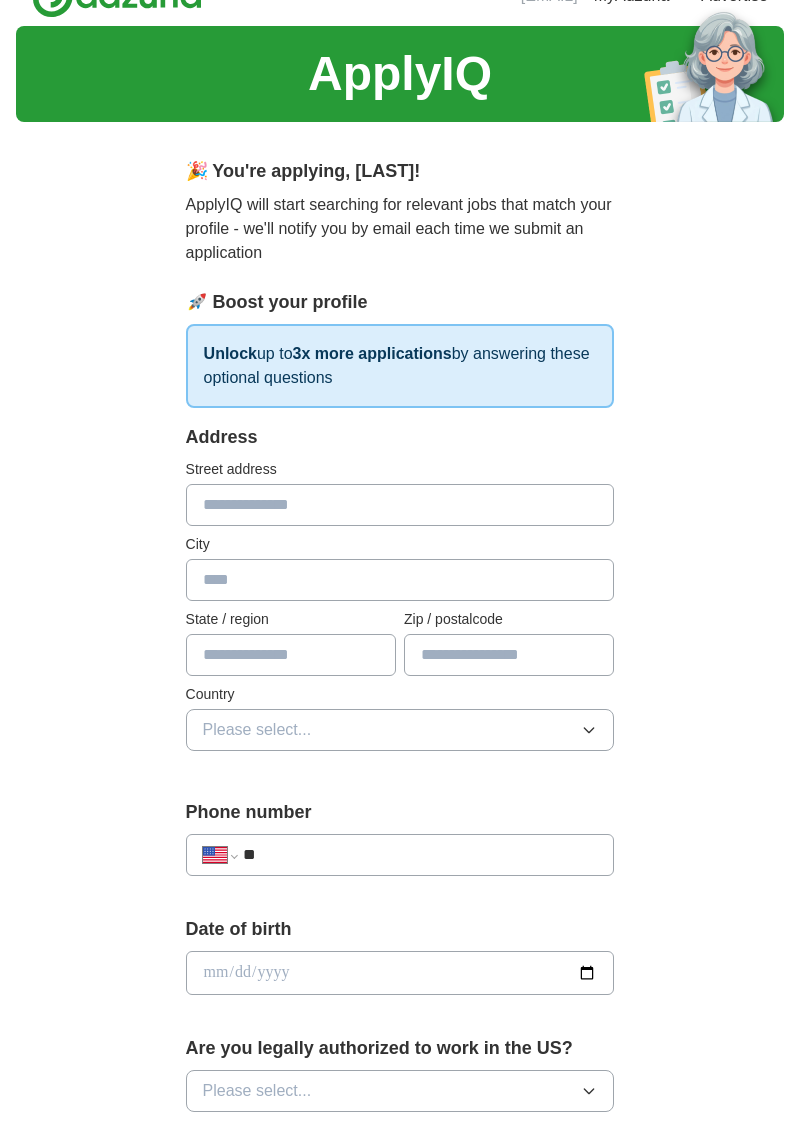 scroll, scrollTop: 0, scrollLeft: 0, axis: both 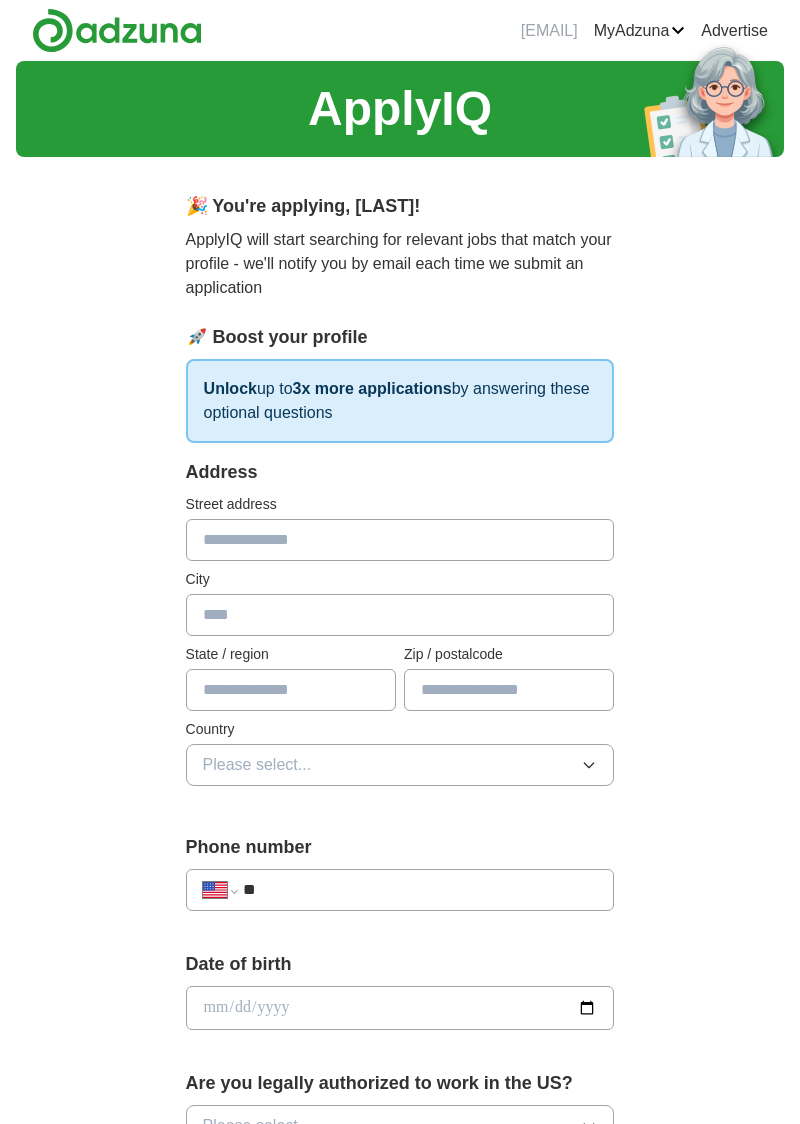 click at bounding box center (400, 540) 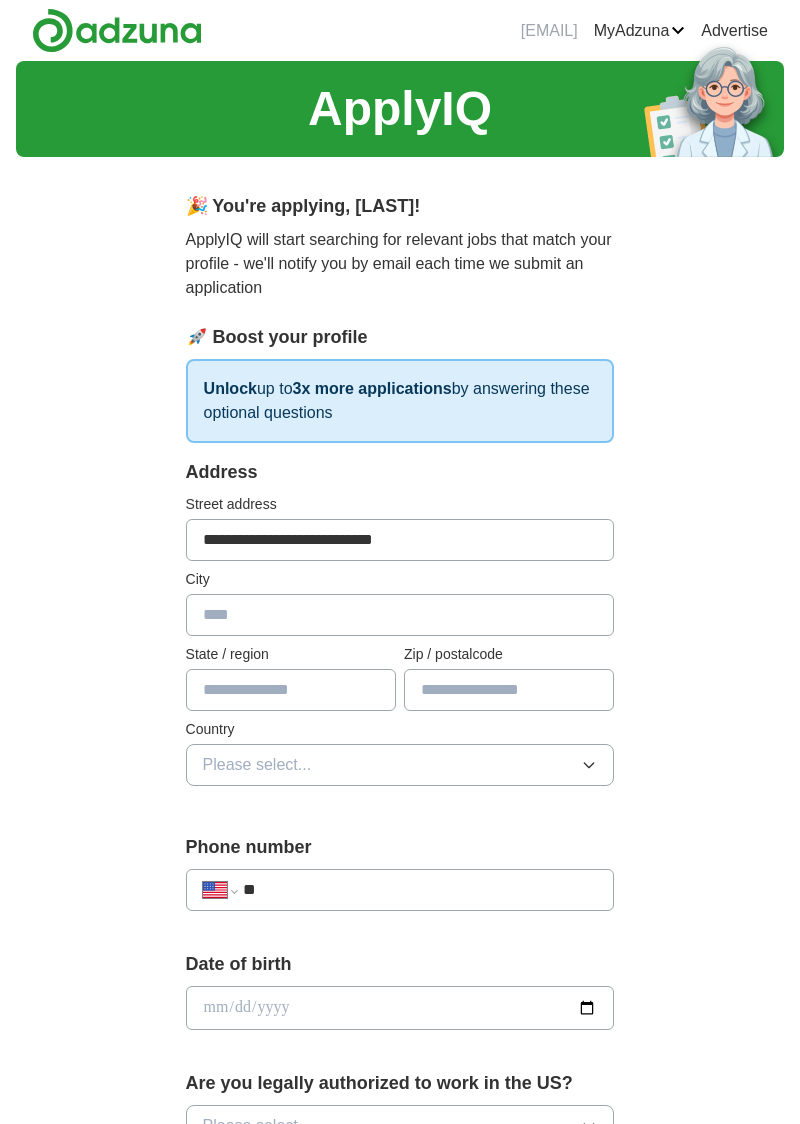 type on "**********" 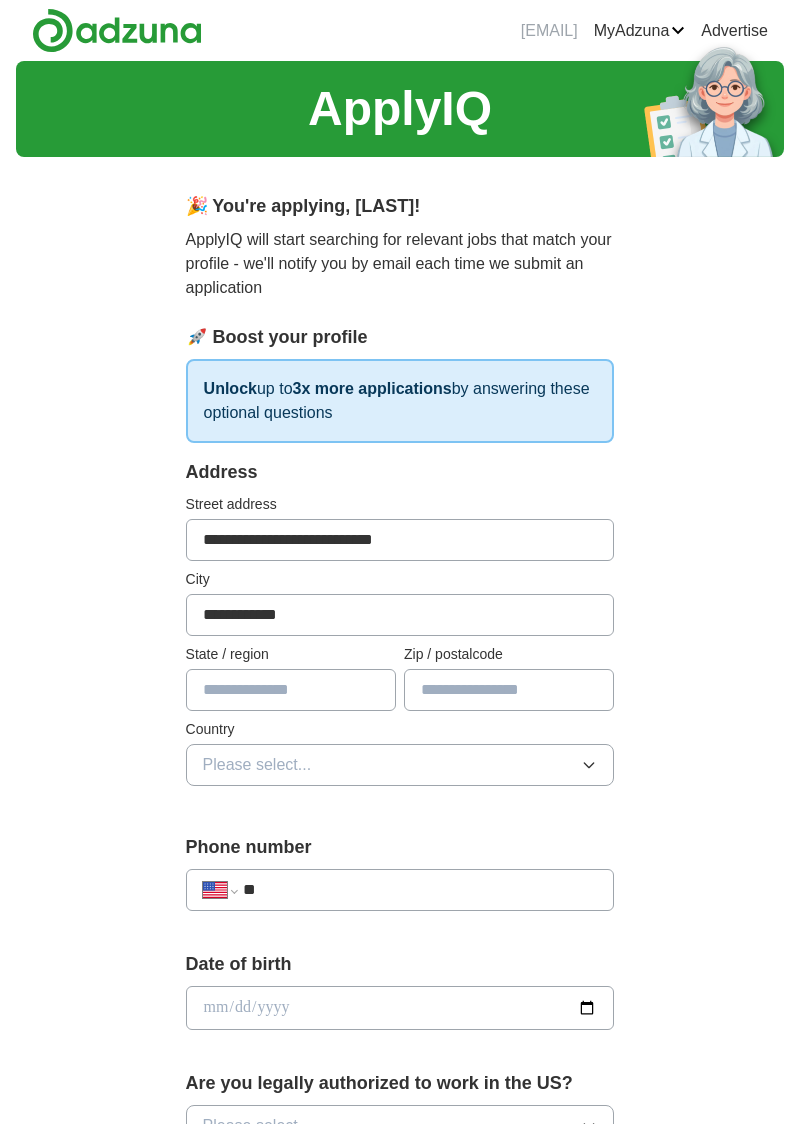 type on "**********" 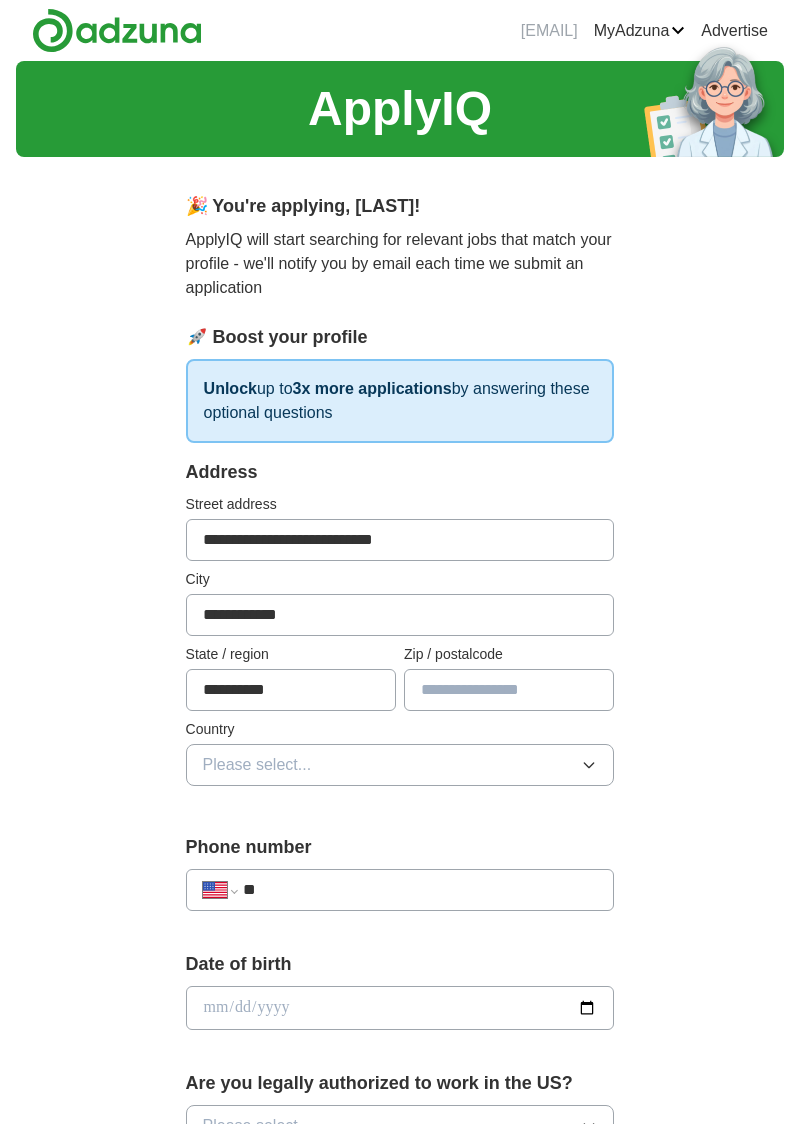 type on "*********" 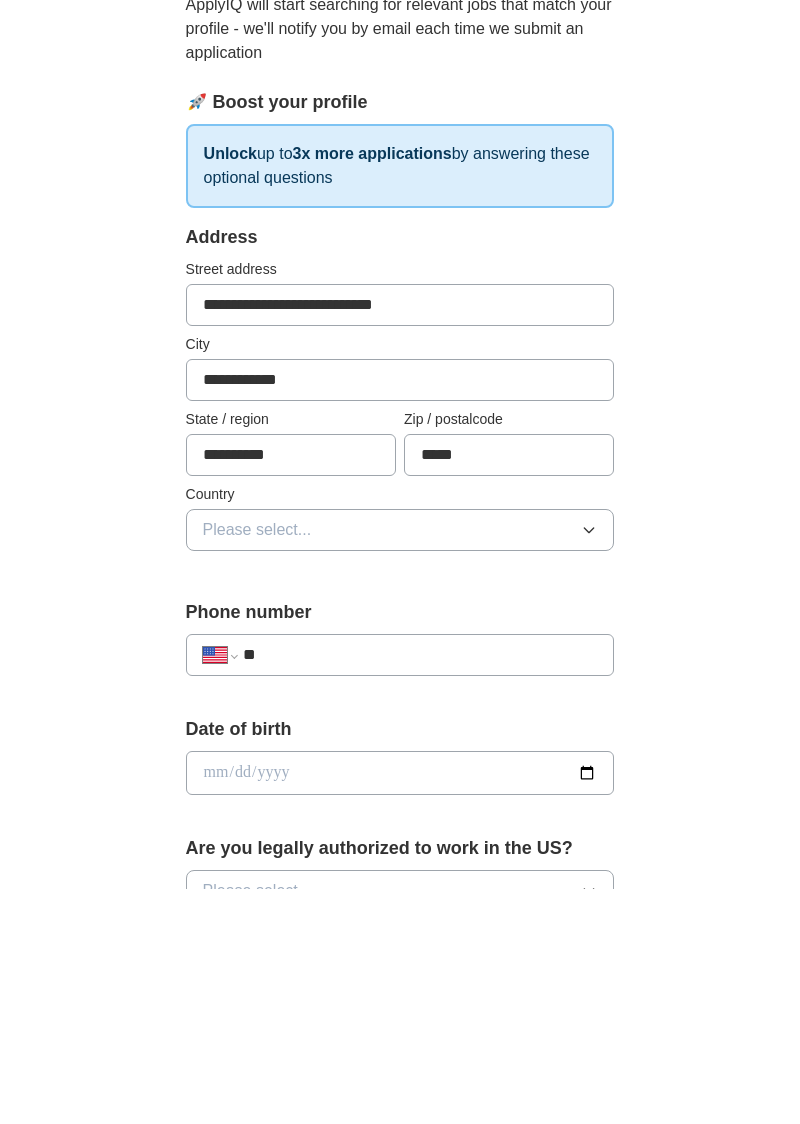 type on "*****" 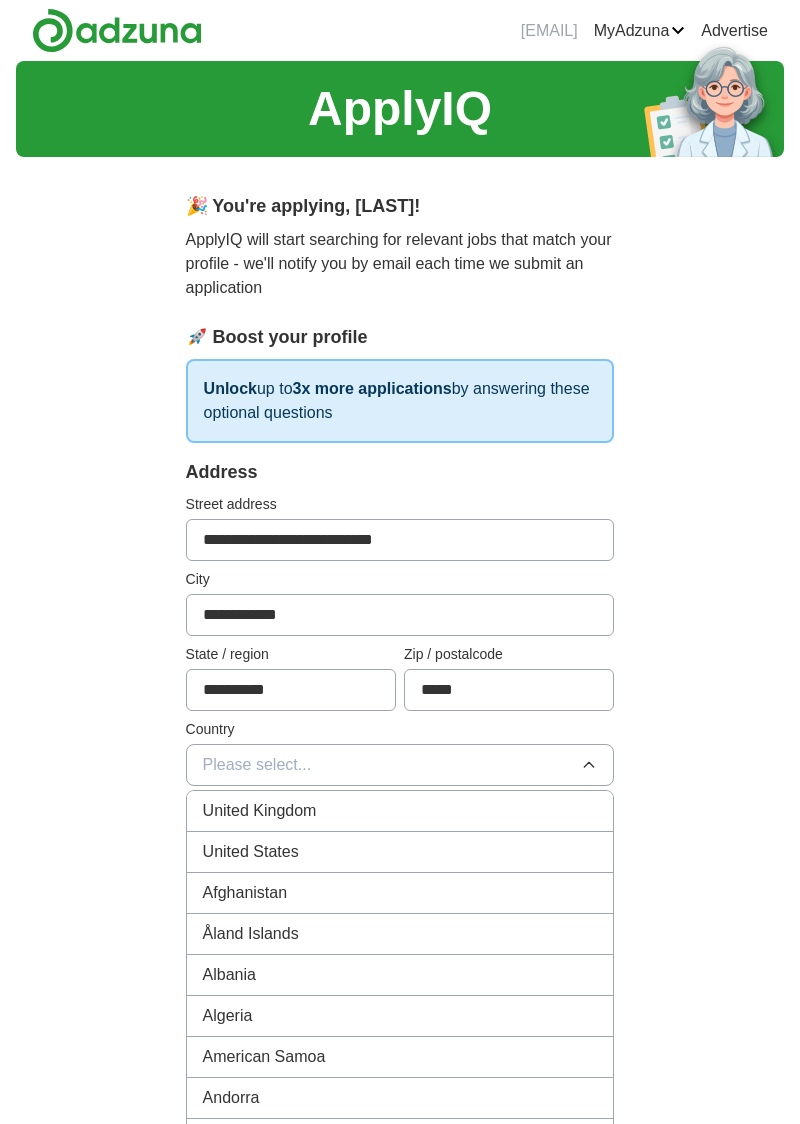 click on "United Kingdom" at bounding box center (400, 811) 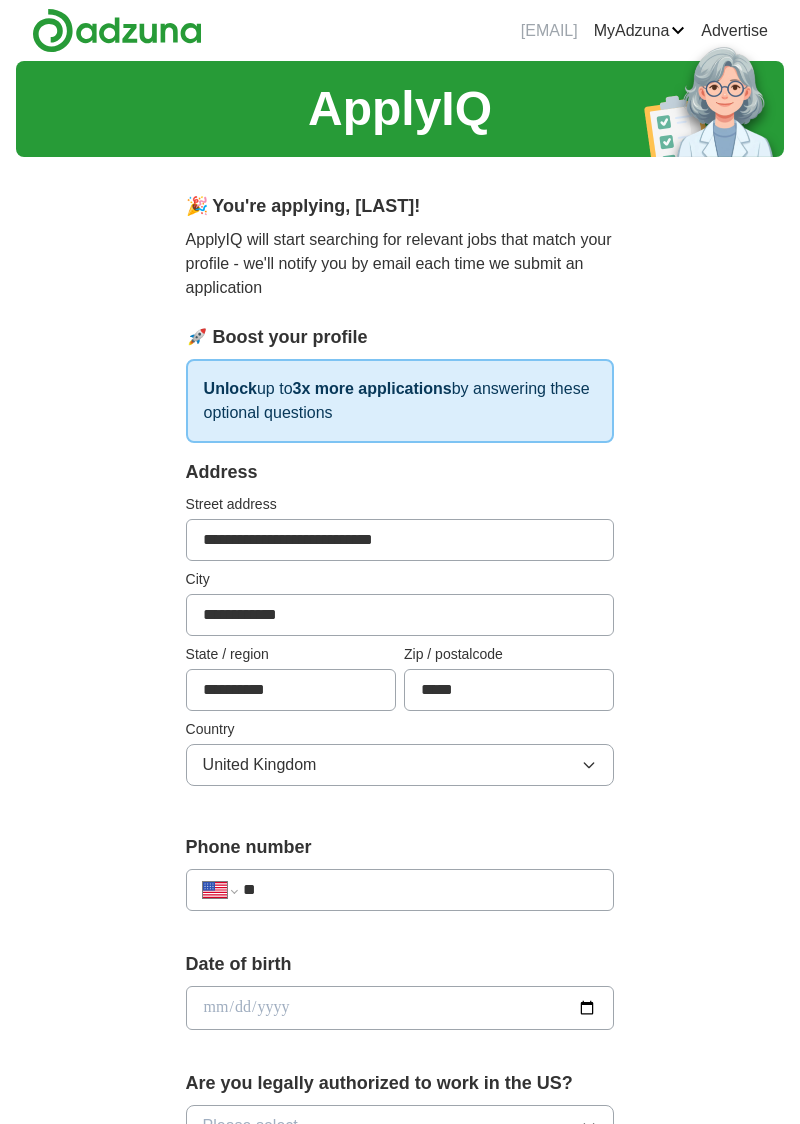 click on "United Kingdom" at bounding box center (400, 765) 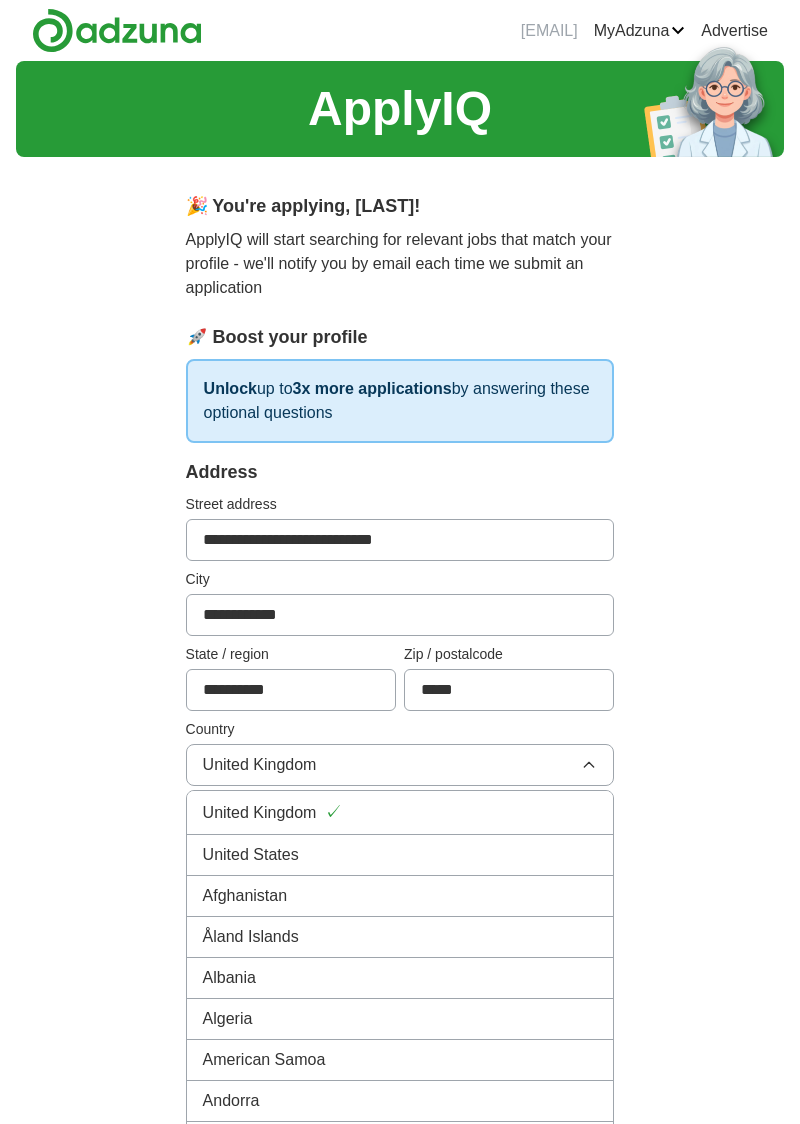 click on "United States" at bounding box center [400, 855] 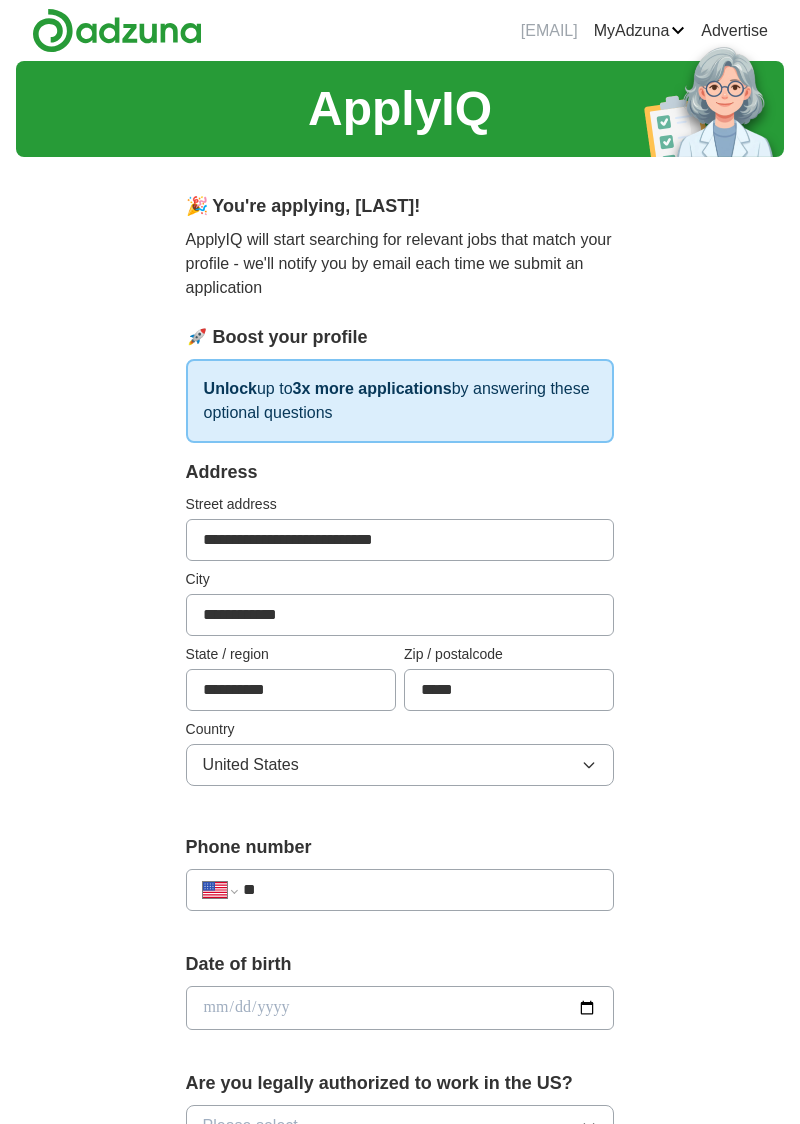 click on "**" at bounding box center [420, 890] 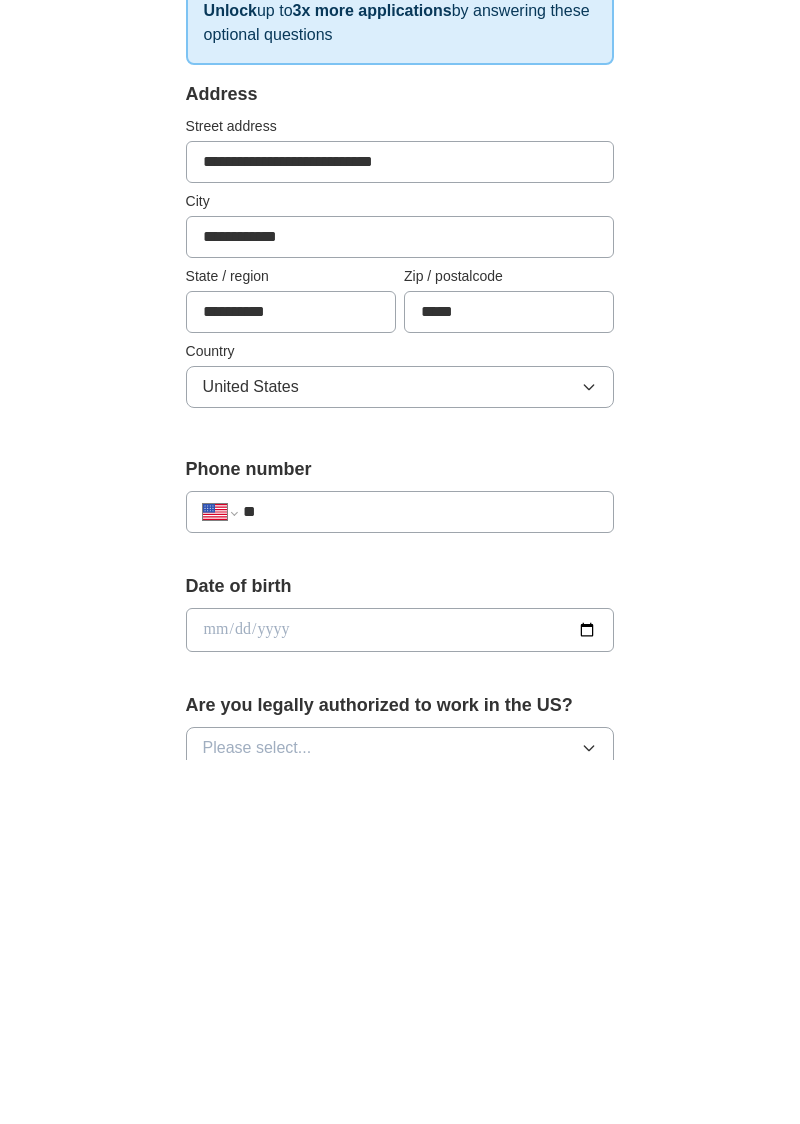 scroll, scrollTop: 100, scrollLeft: 0, axis: vertical 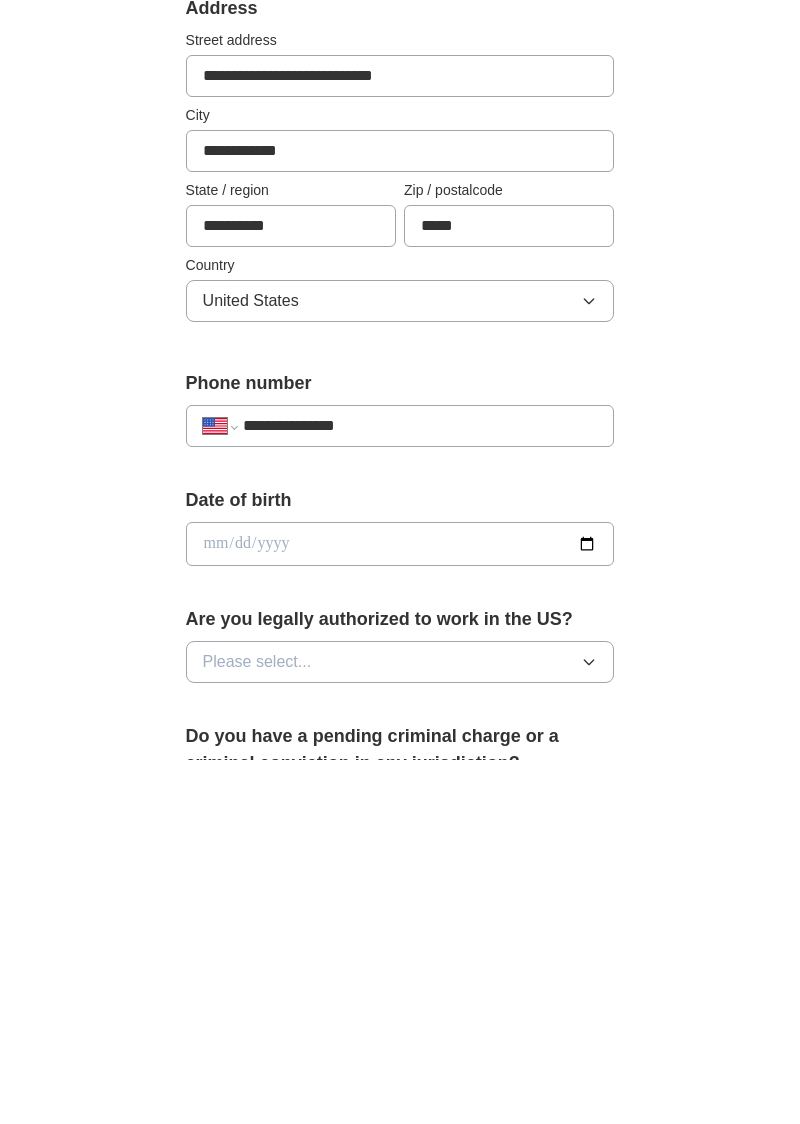 type on "**********" 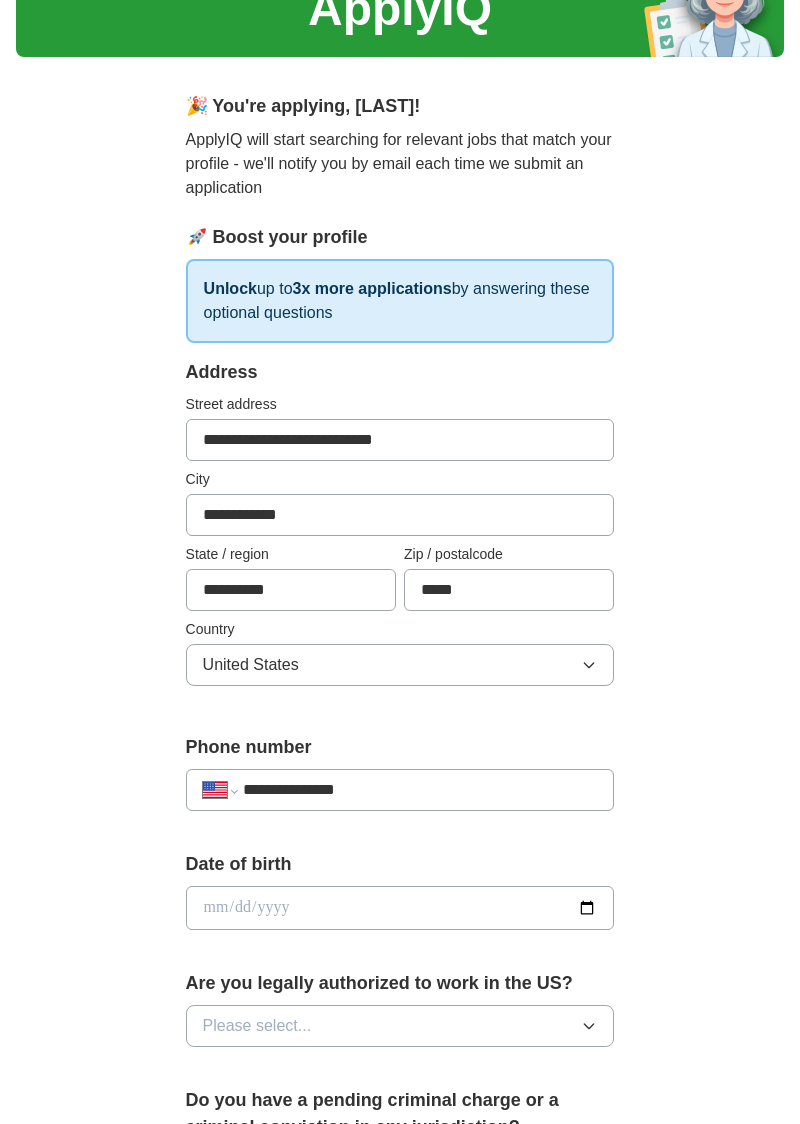 type on "**********" 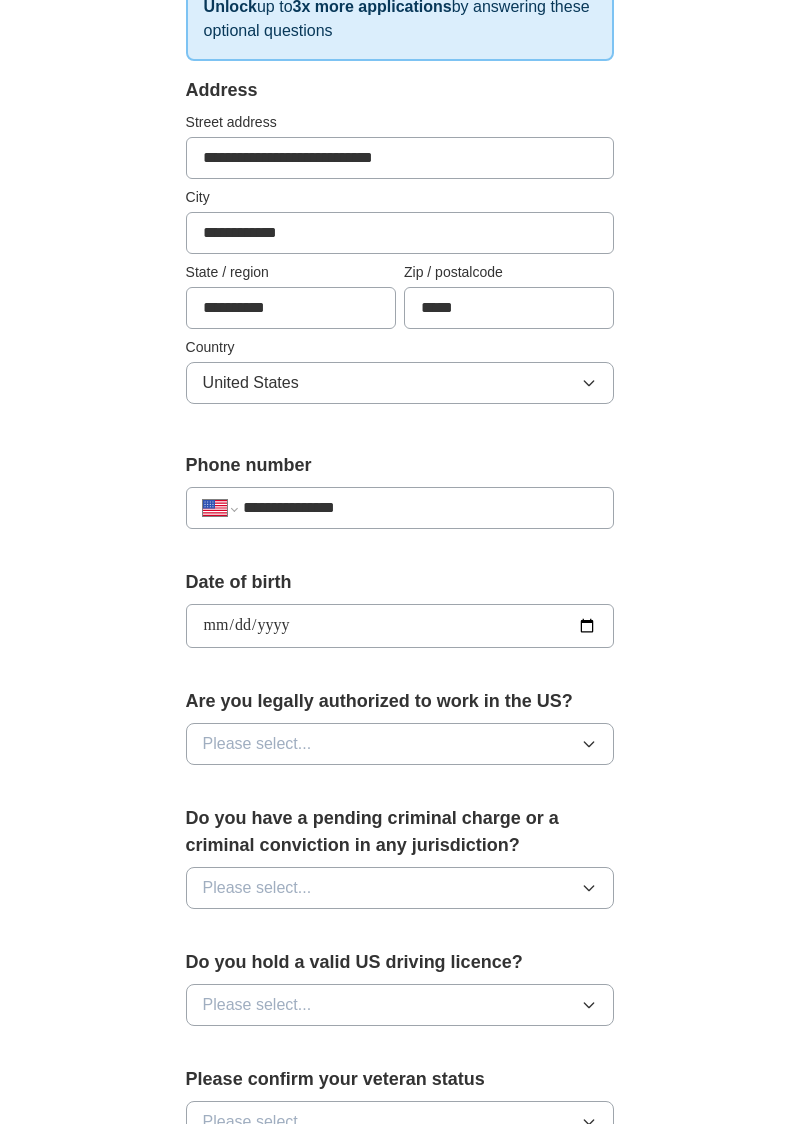 scroll, scrollTop: 386, scrollLeft: 0, axis: vertical 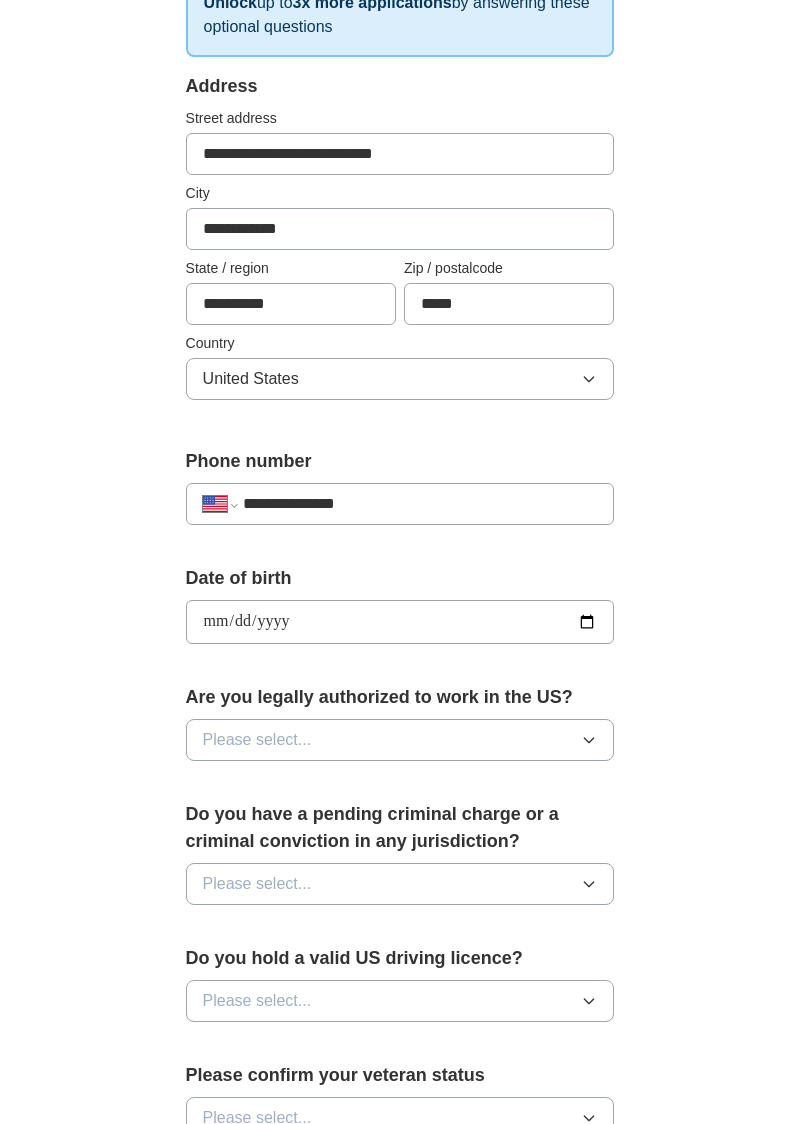 click on "Please select..." at bounding box center [400, 740] 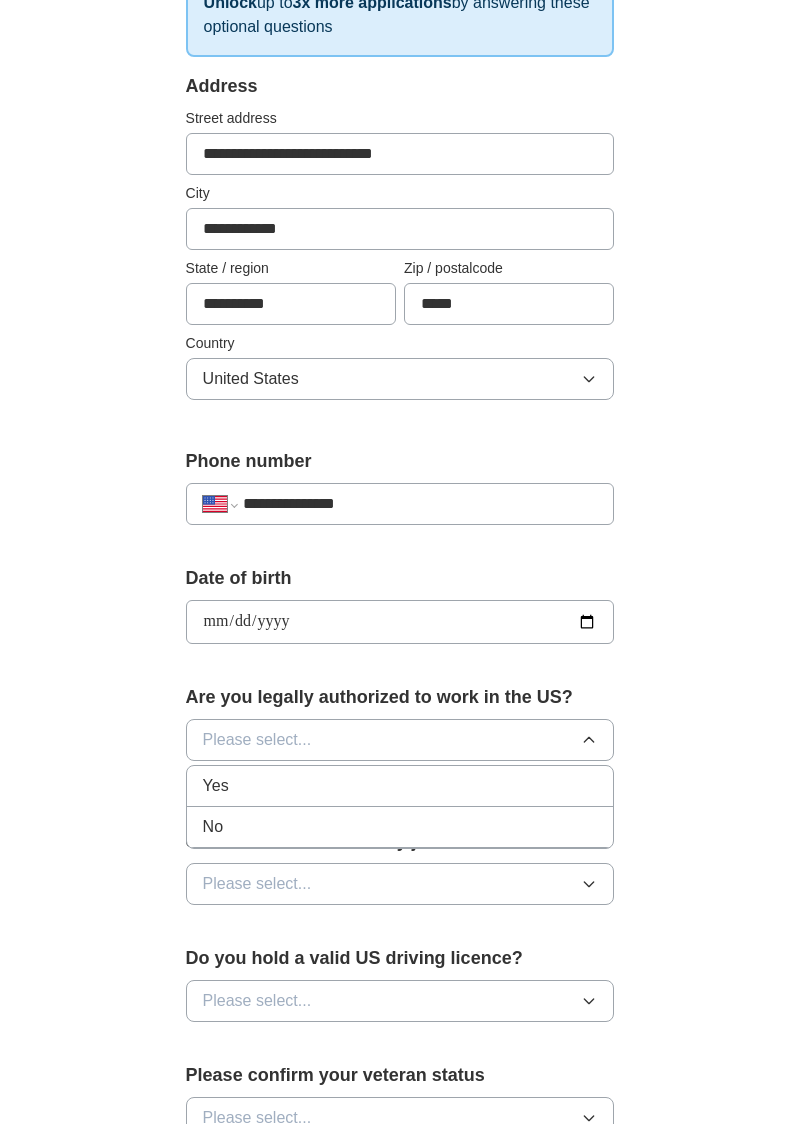 click on "Yes" at bounding box center (400, 786) 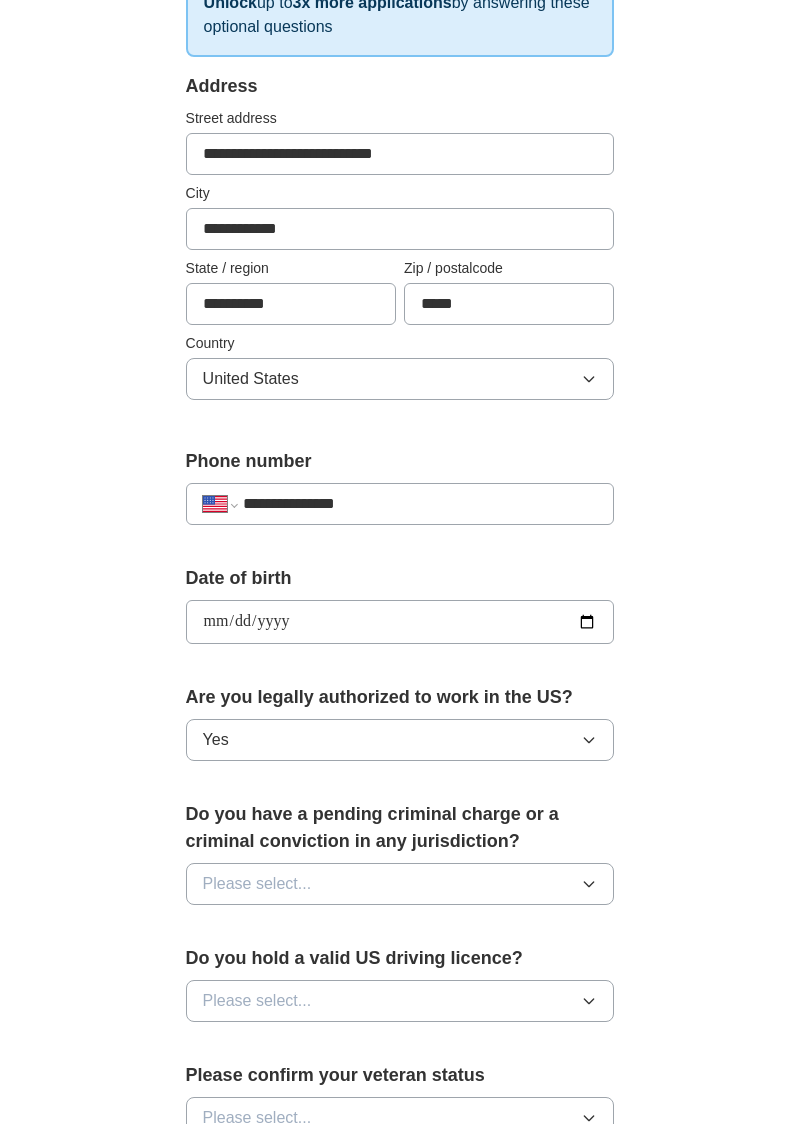 click 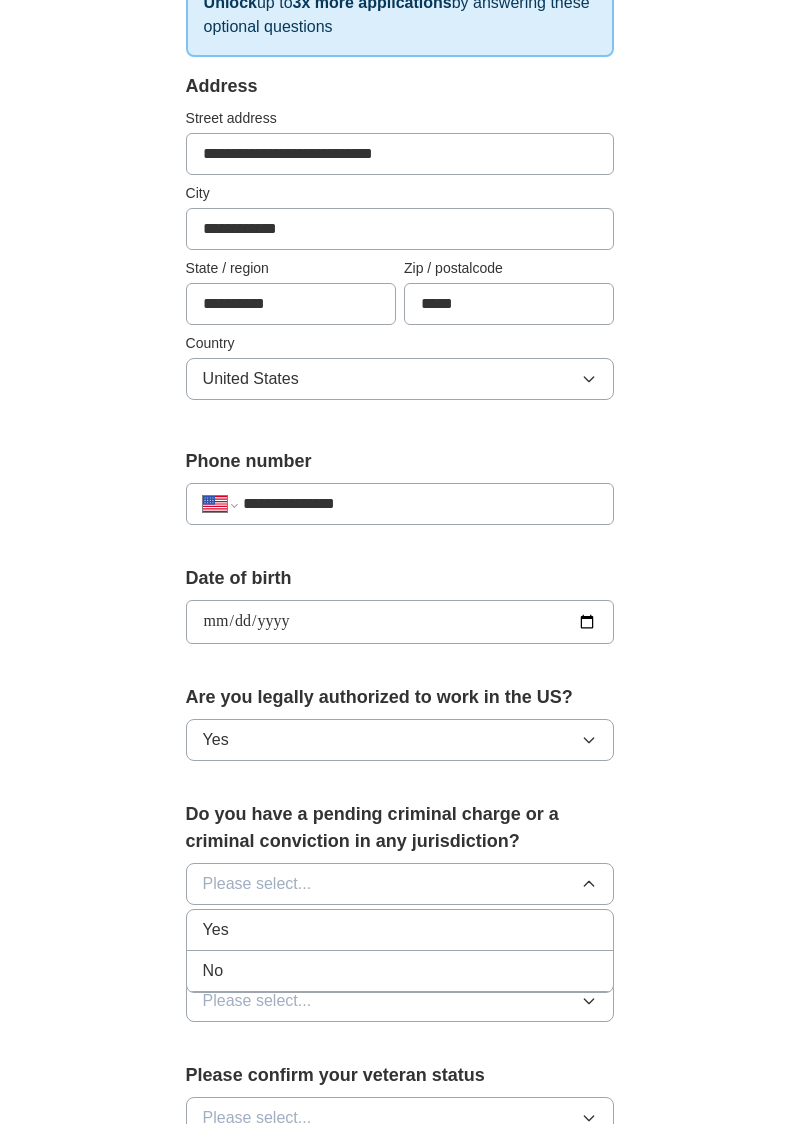 click on "Yes" at bounding box center (400, 930) 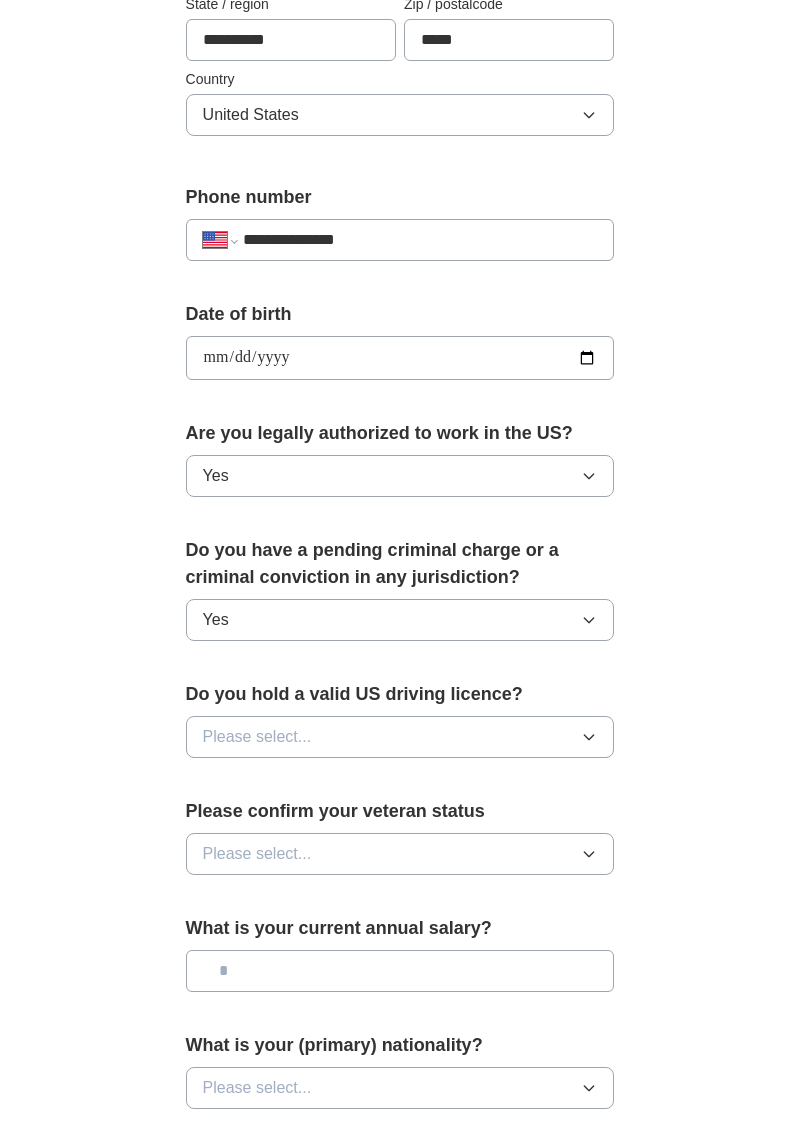 scroll, scrollTop: 648, scrollLeft: 0, axis: vertical 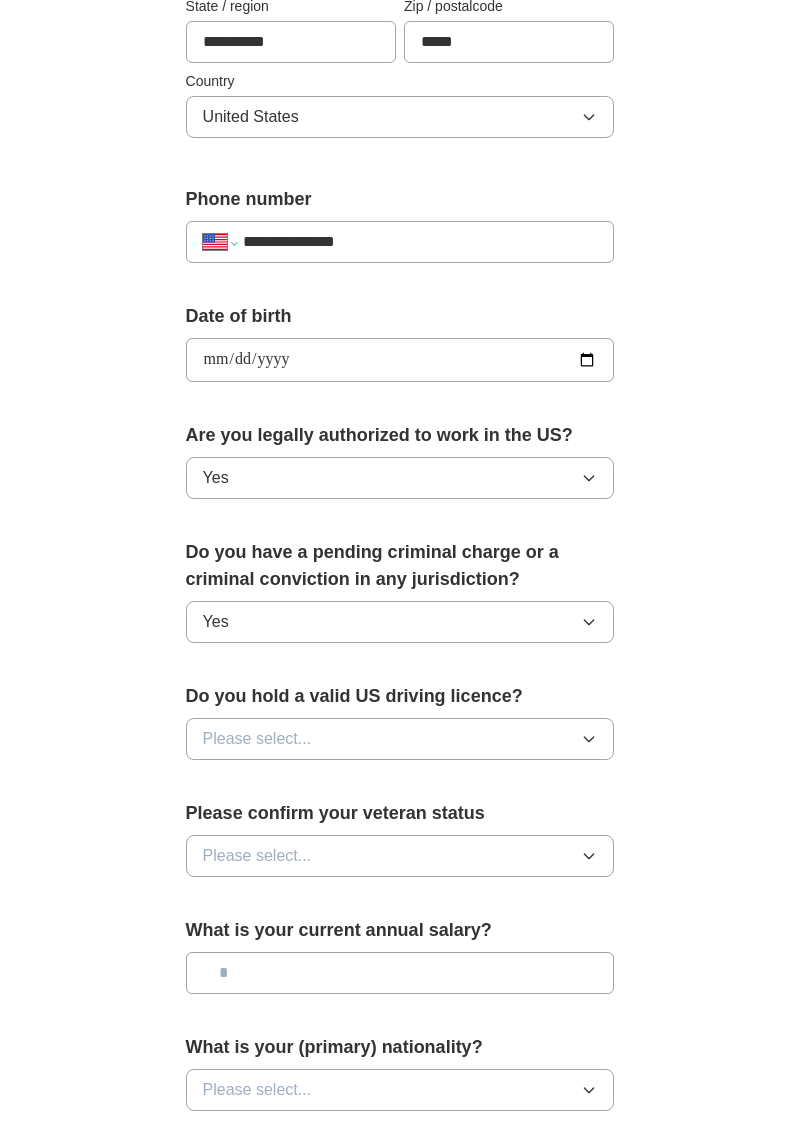 click on "Please select..." at bounding box center [400, 739] 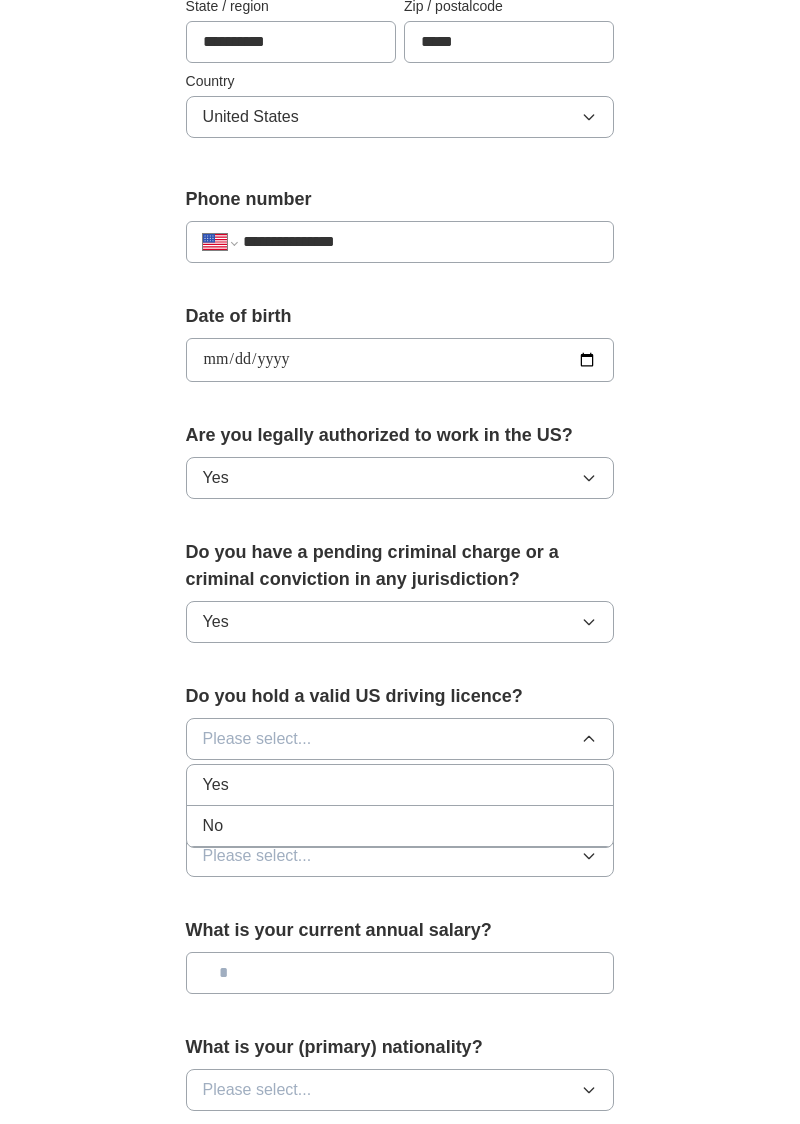 click on "Yes" at bounding box center (400, 785) 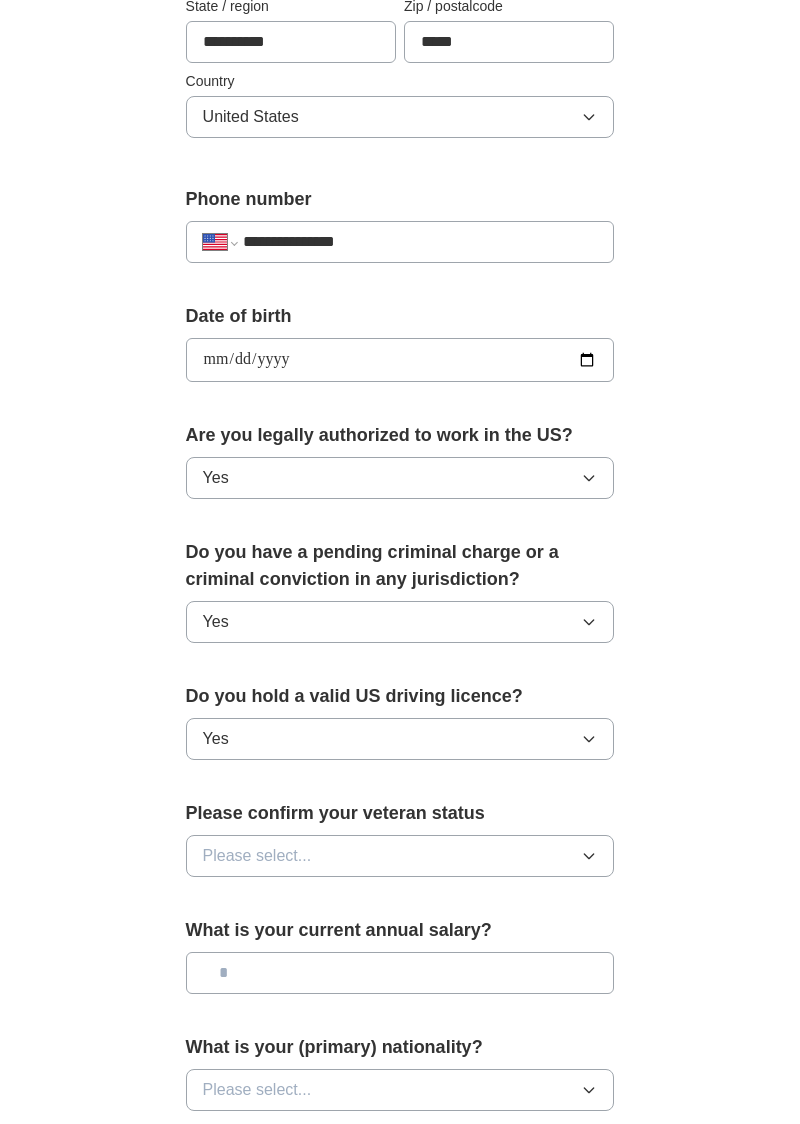 click on "Please select..." at bounding box center (400, 856) 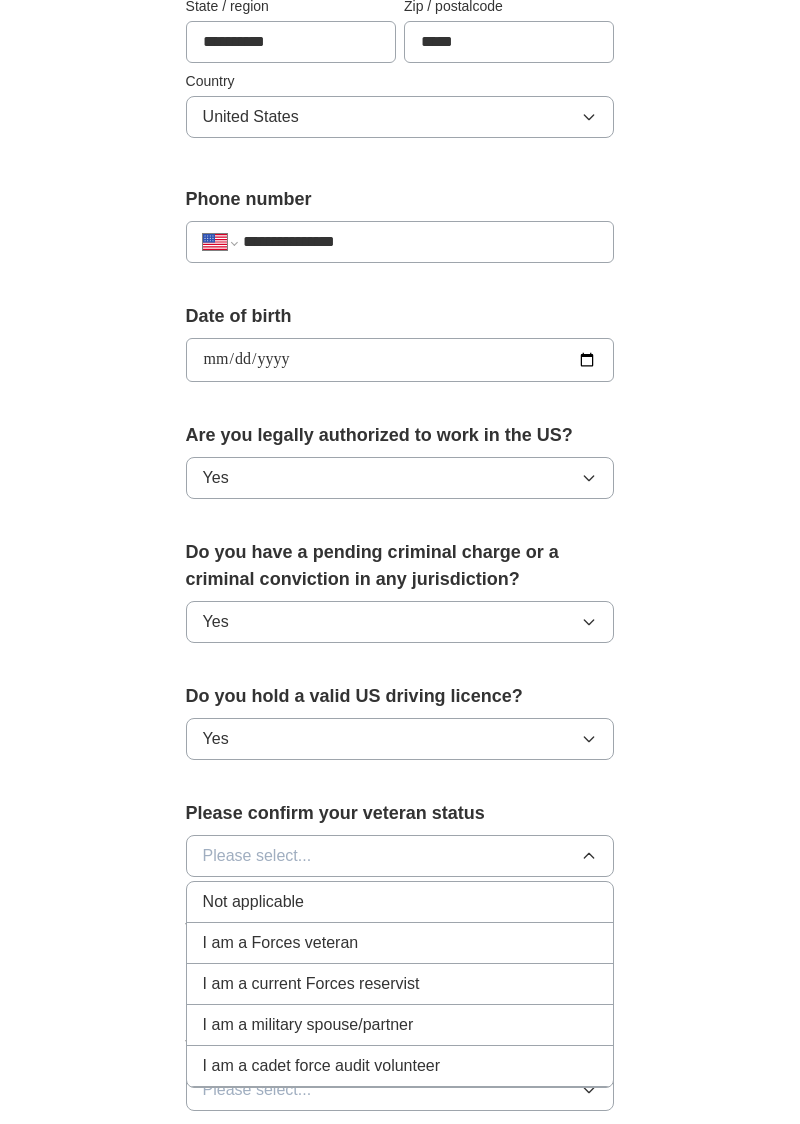 click on "Not applicable" at bounding box center (400, 902) 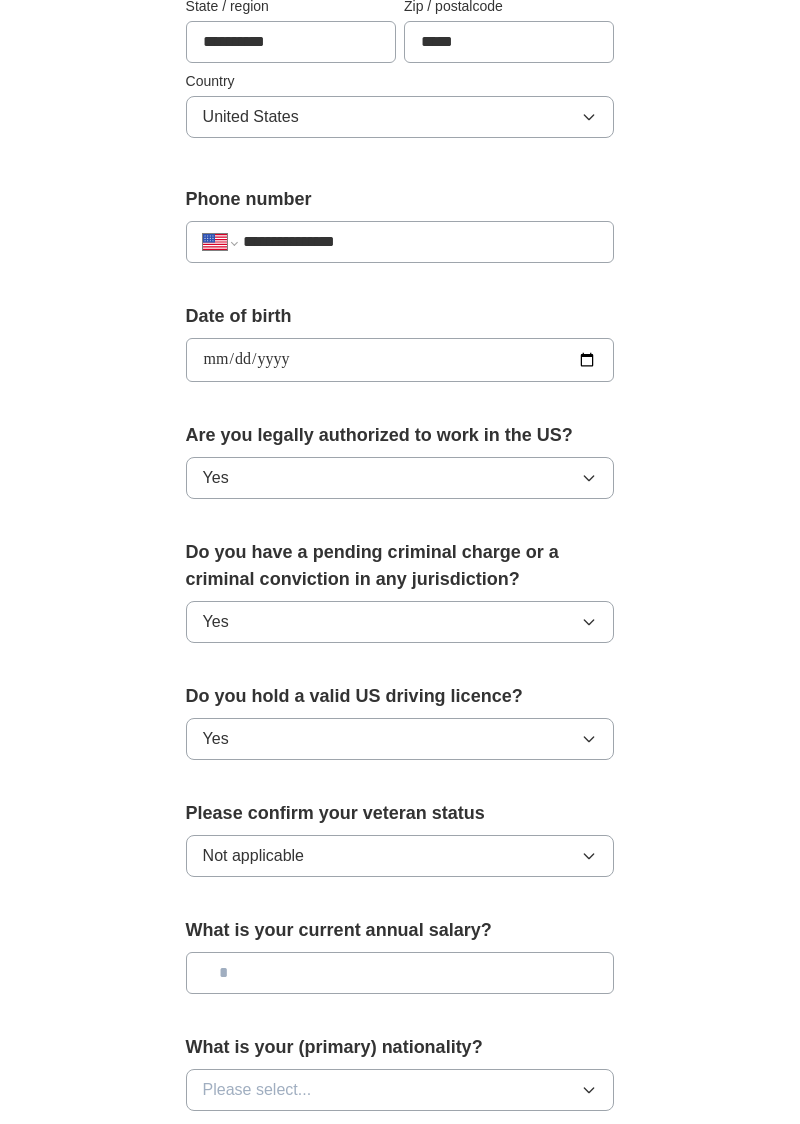 click at bounding box center [400, 973] 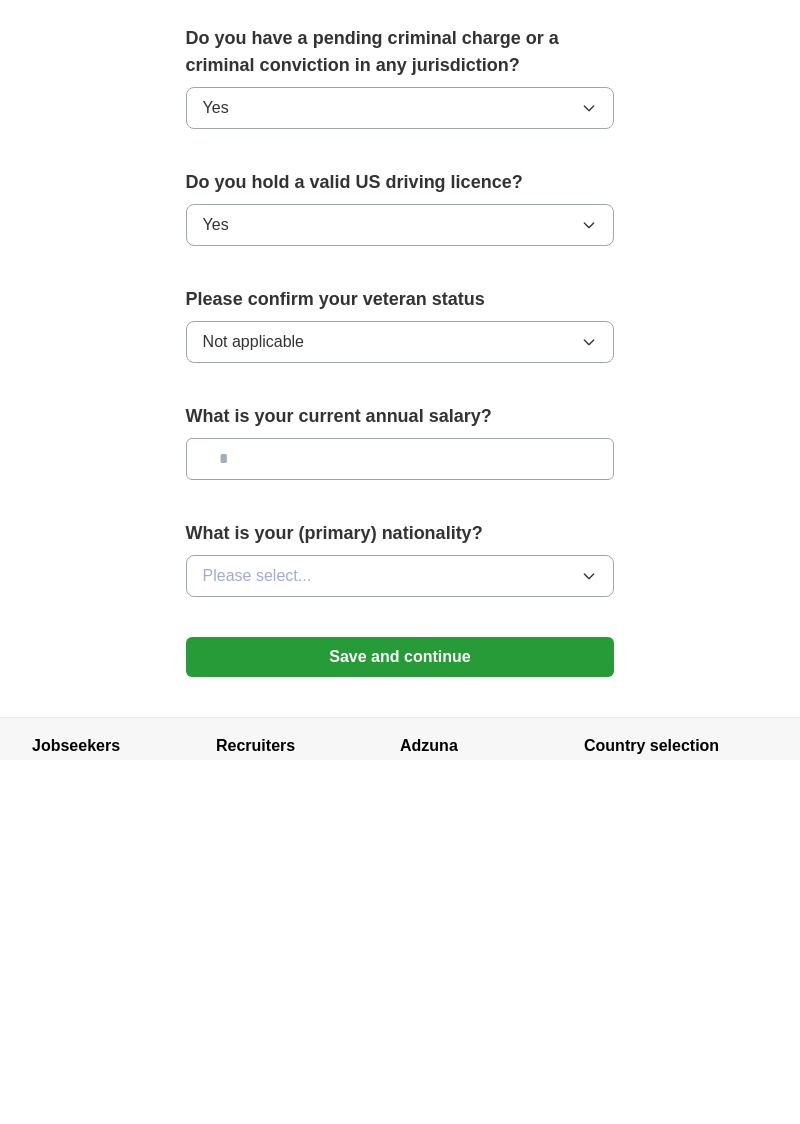 scroll, scrollTop: 822, scrollLeft: 0, axis: vertical 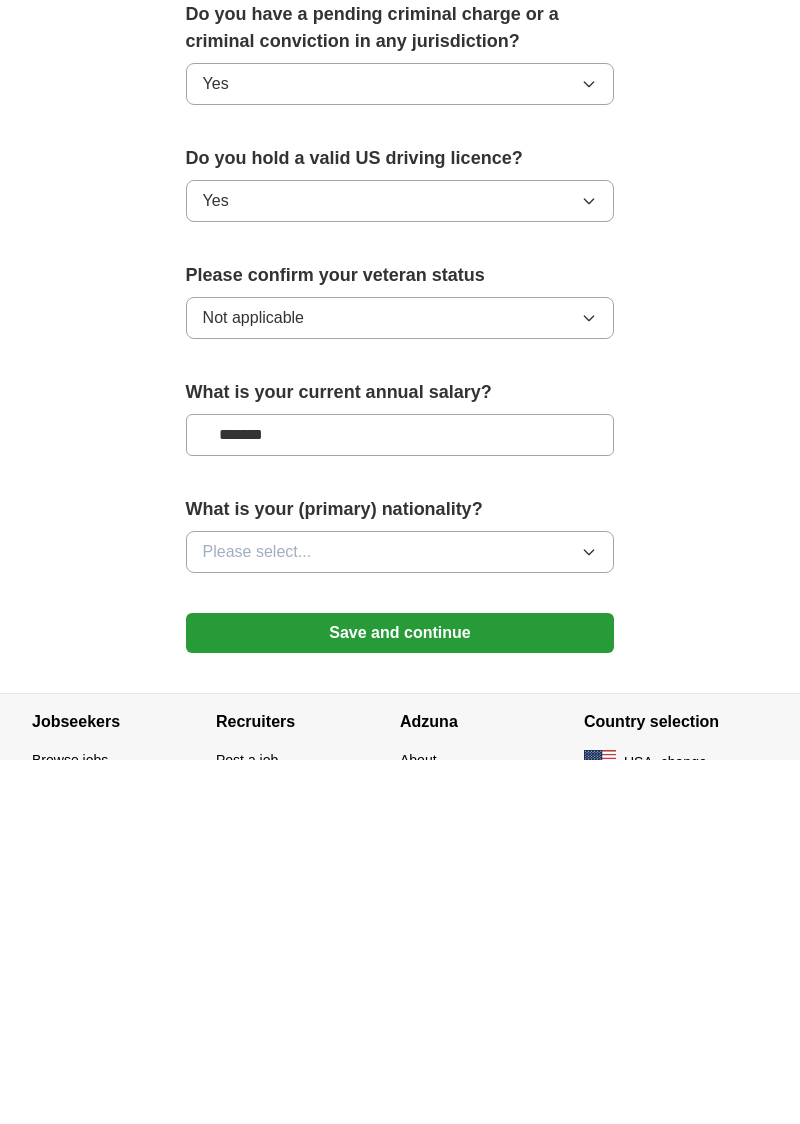 type on "*******" 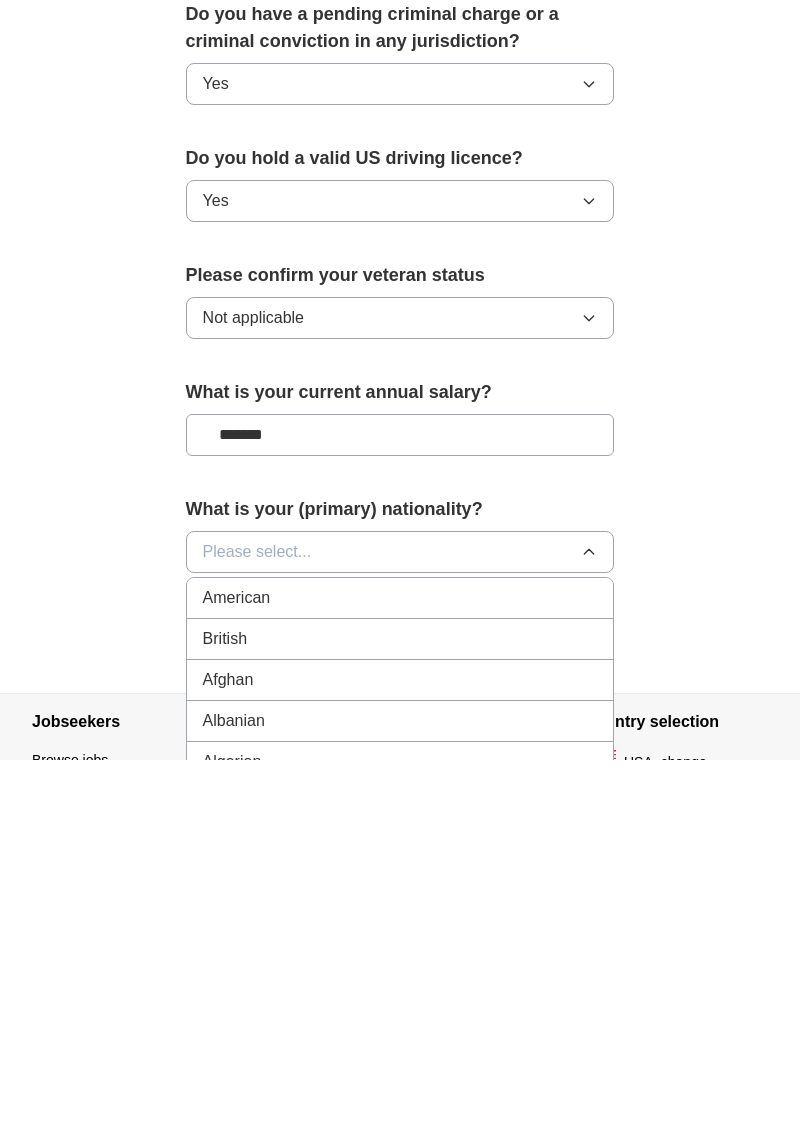 scroll, scrollTop: 822, scrollLeft: 0, axis: vertical 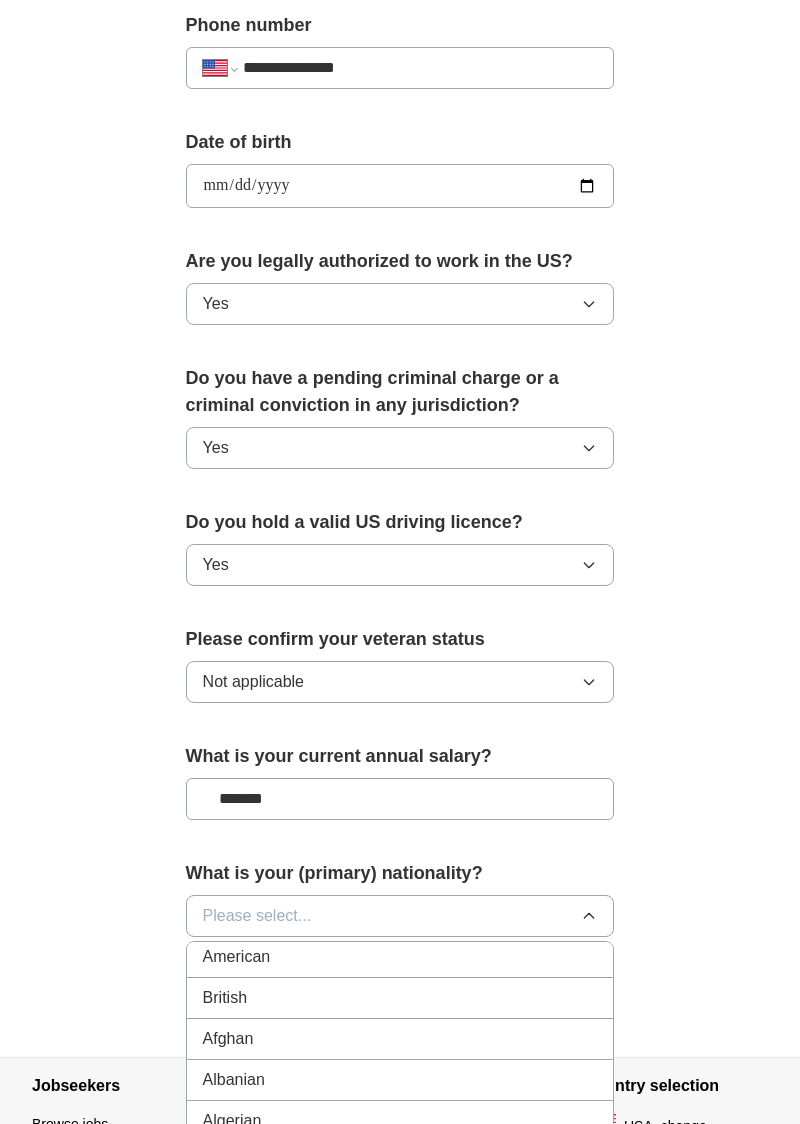 click on "American" at bounding box center [400, 957] 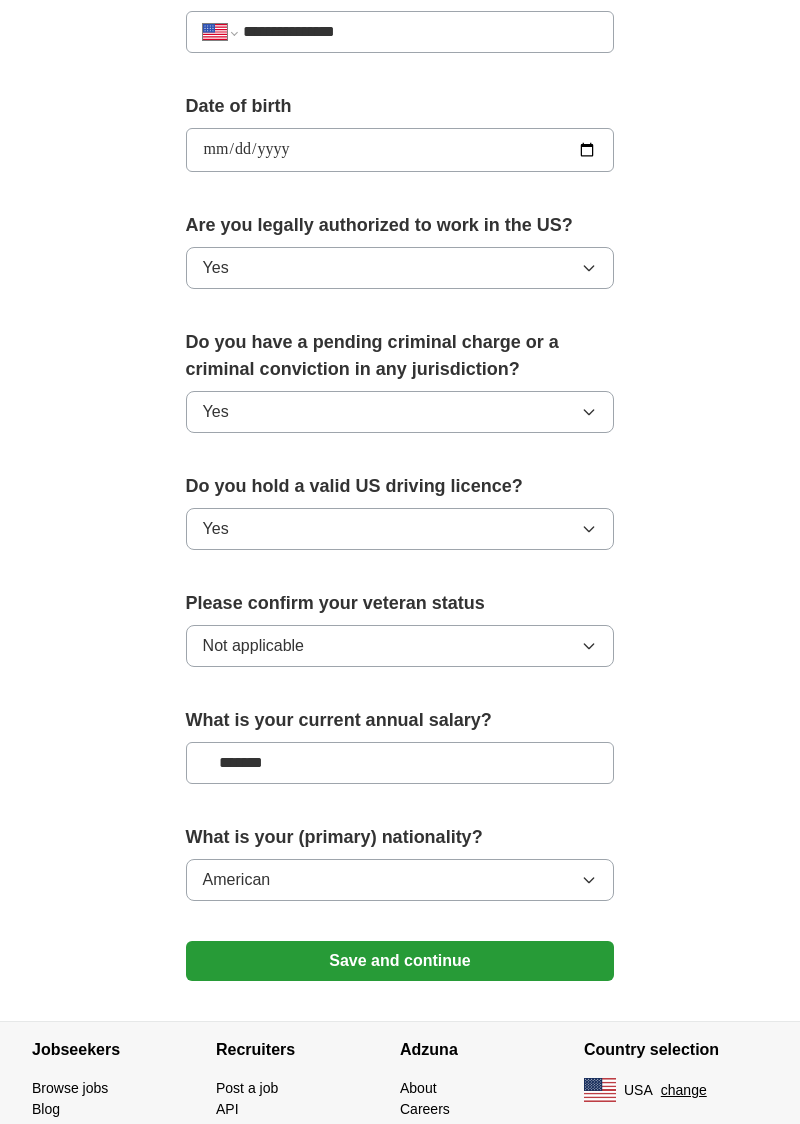 scroll, scrollTop: 859, scrollLeft: 0, axis: vertical 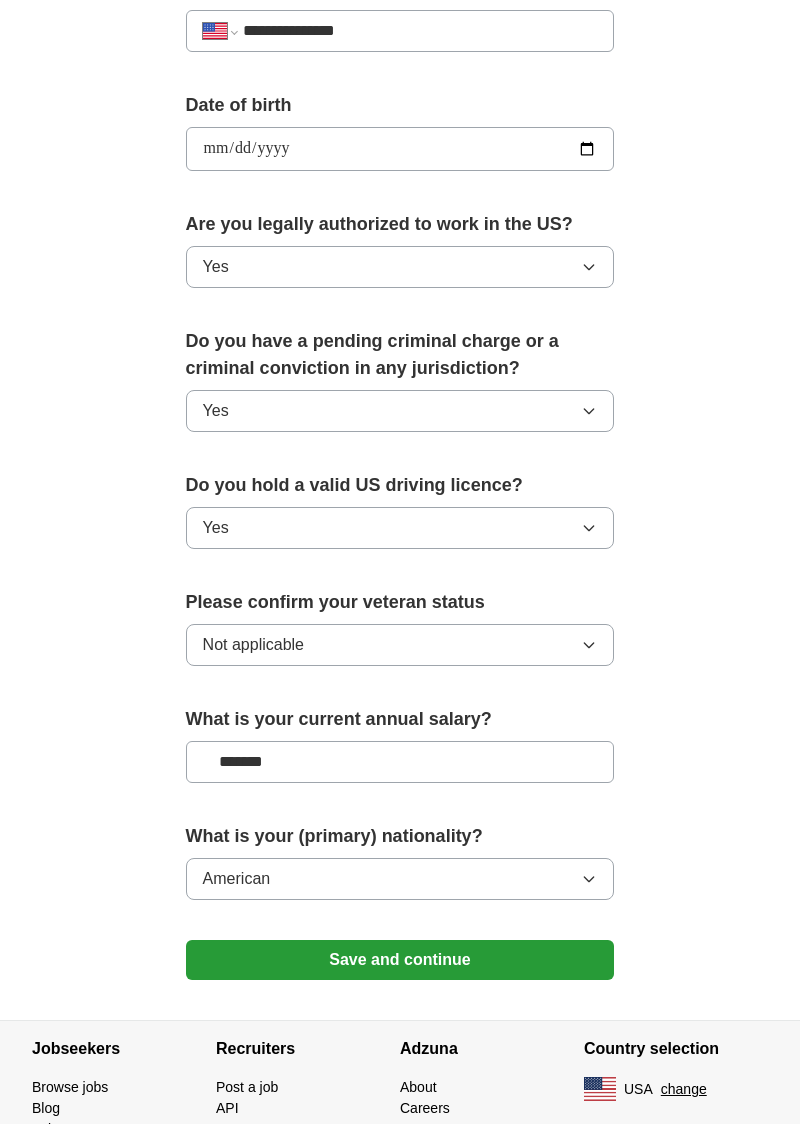 click on "Save and continue" at bounding box center [400, 960] 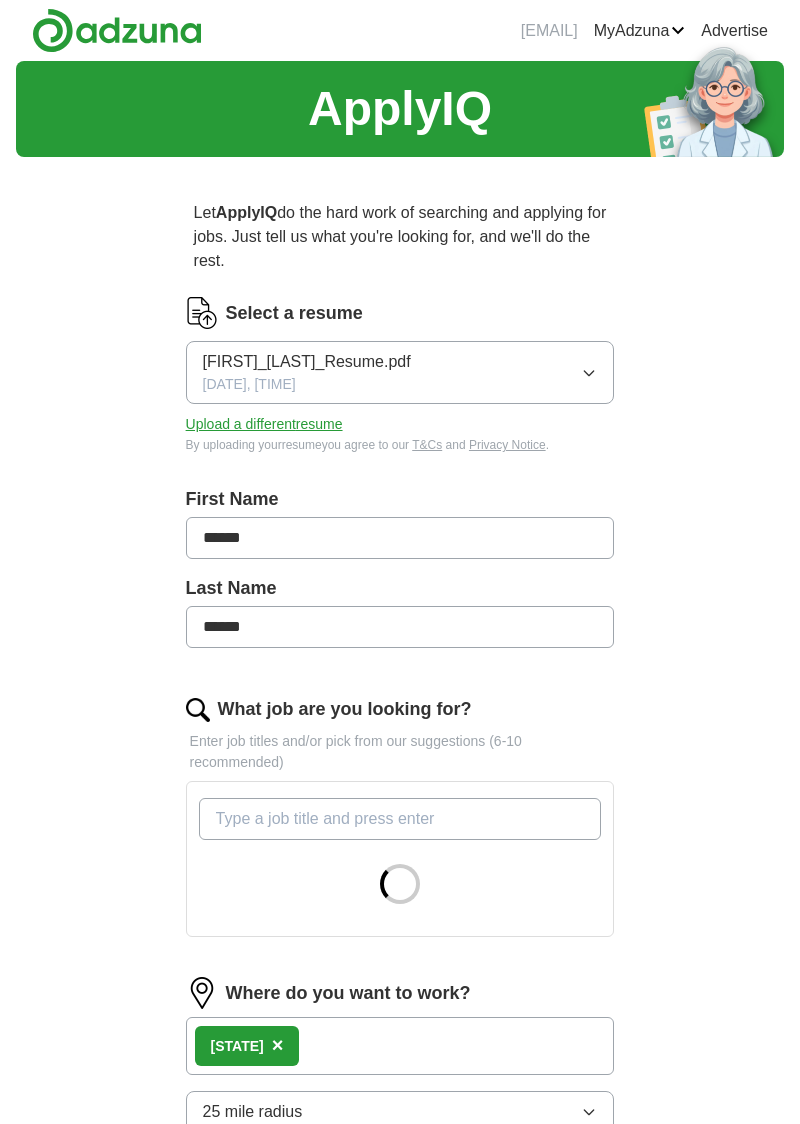 scroll, scrollTop: 0, scrollLeft: 0, axis: both 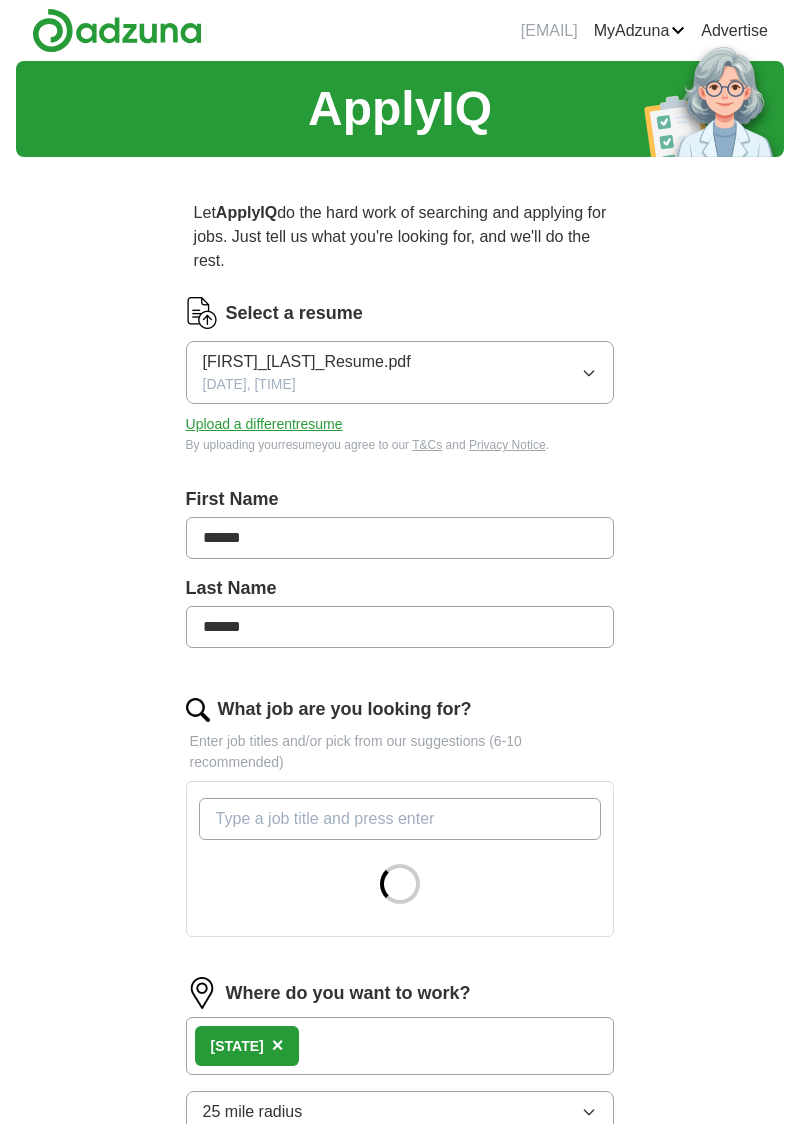 click on "What job are you looking for?" at bounding box center (400, 819) 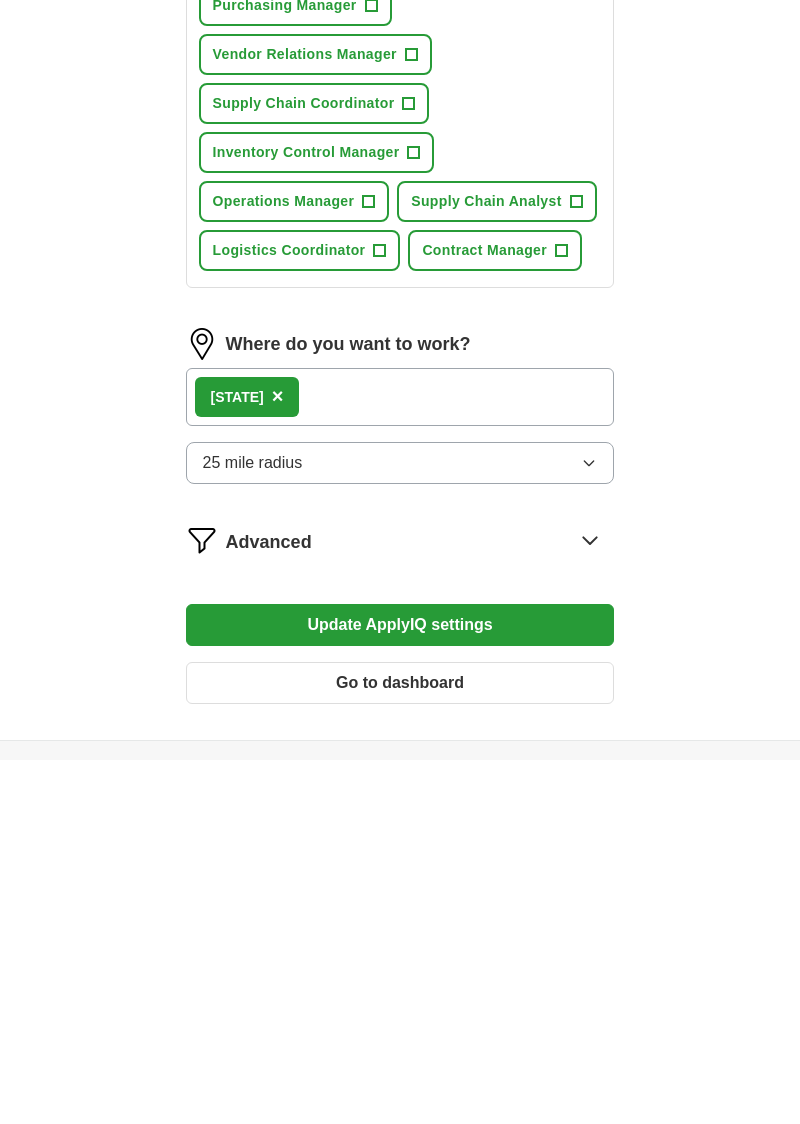 scroll, scrollTop: 640, scrollLeft: 0, axis: vertical 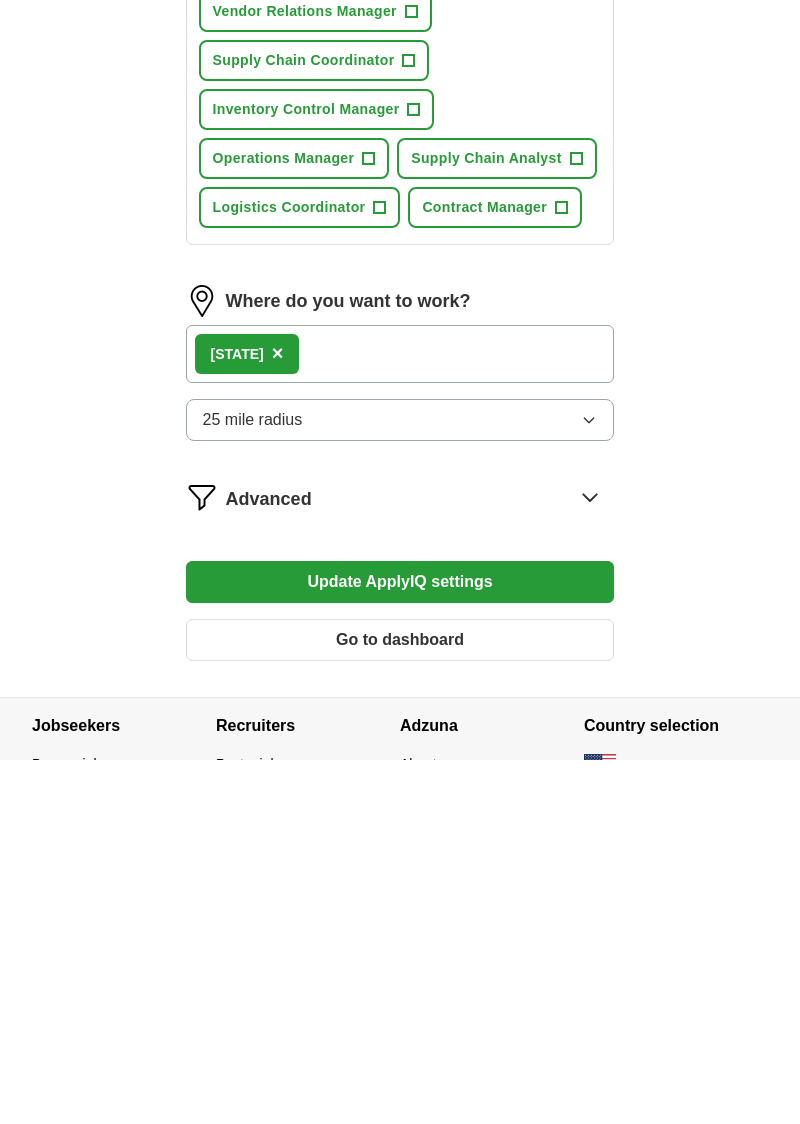 type on "Buy" 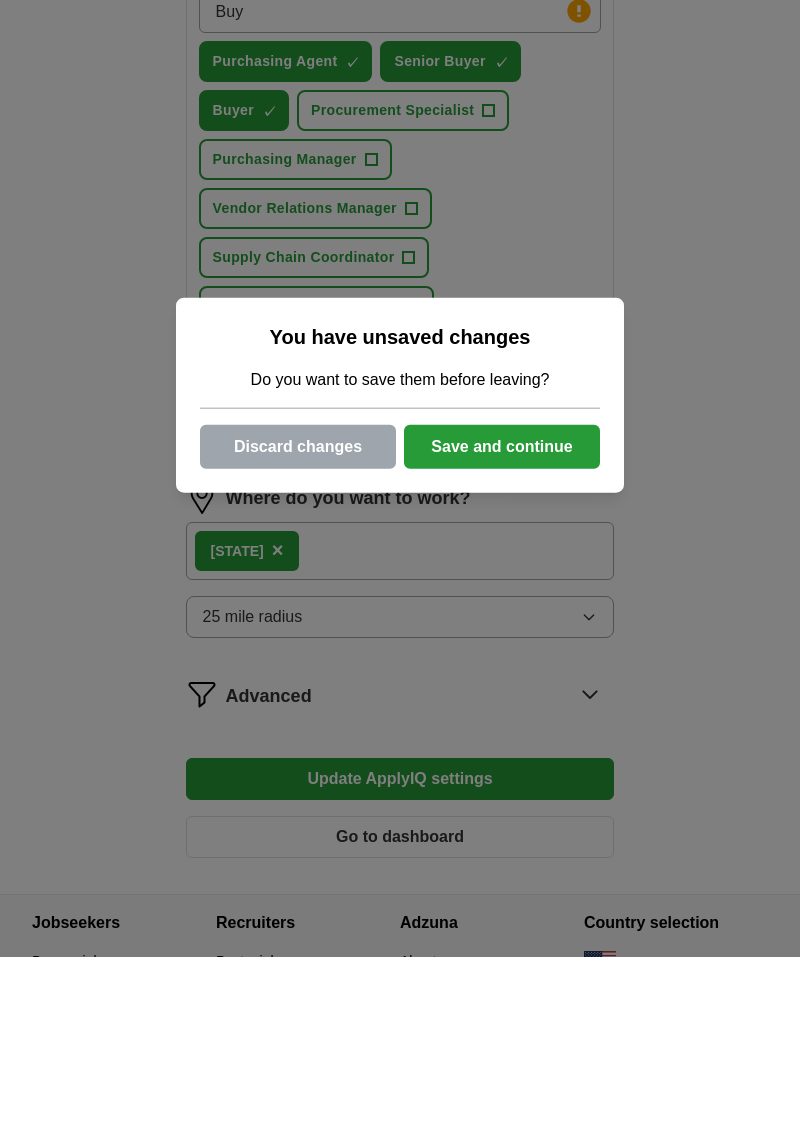 scroll, scrollTop: 640, scrollLeft: 0, axis: vertical 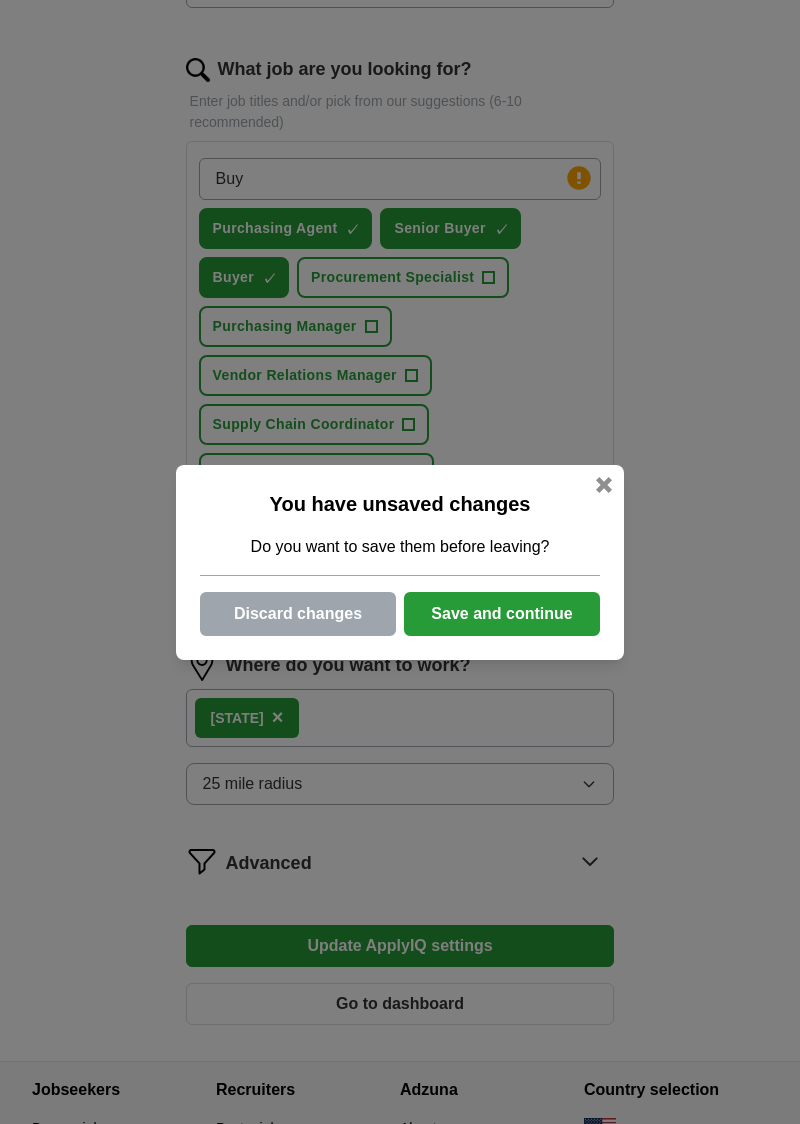 click on "Save and continue" at bounding box center [502, 614] 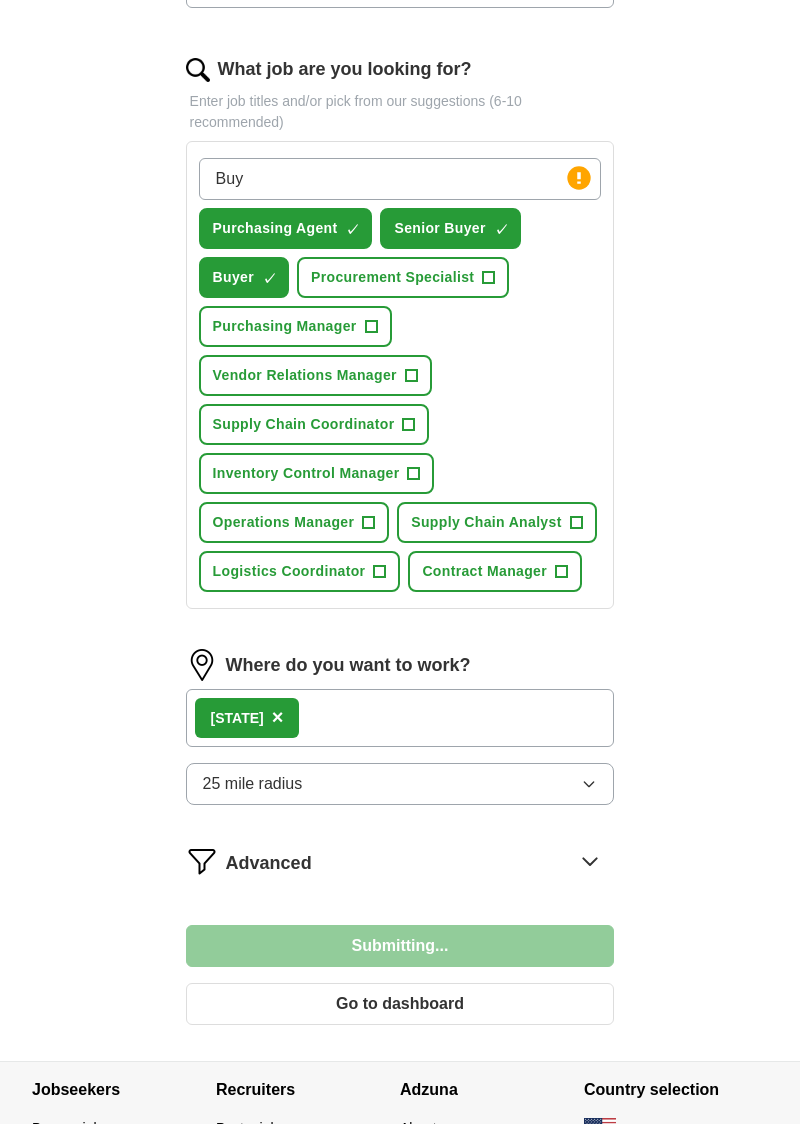 scroll, scrollTop: 710, scrollLeft: 0, axis: vertical 